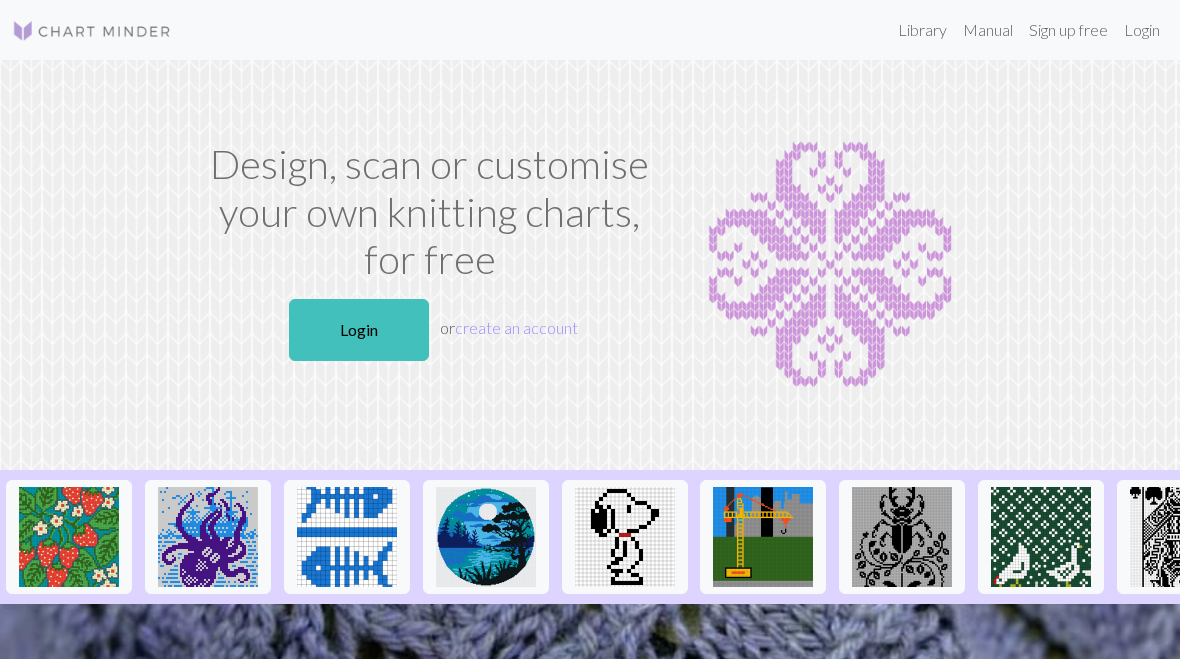 scroll, scrollTop: 0, scrollLeft: 0, axis: both 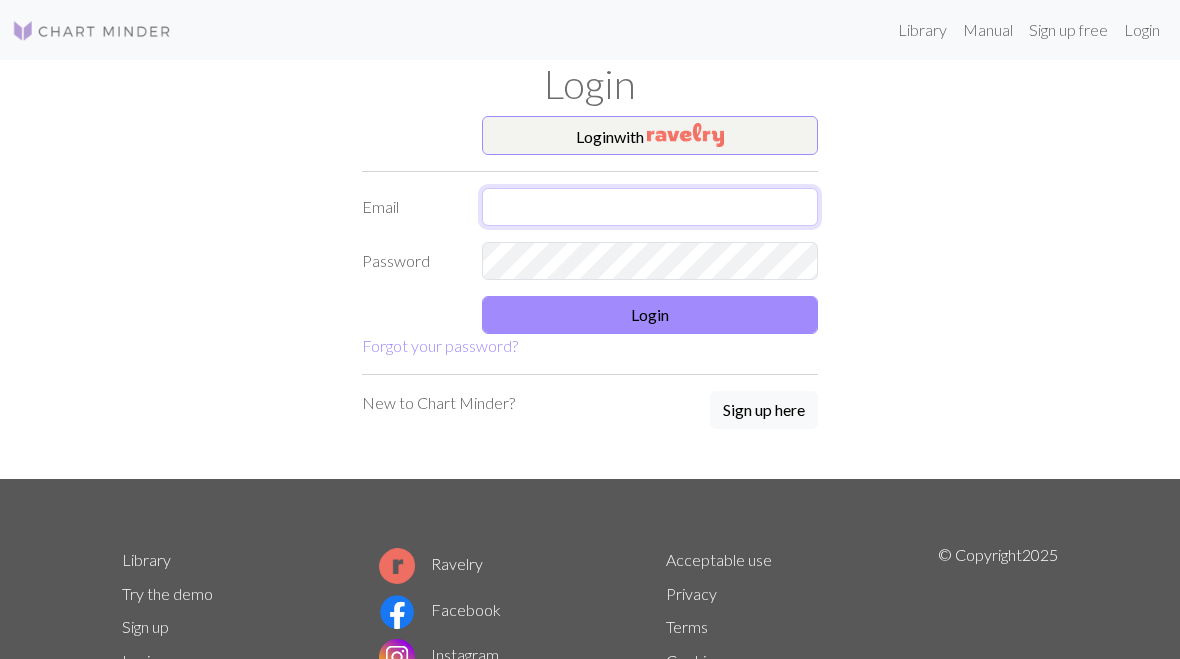 click at bounding box center [650, 207] 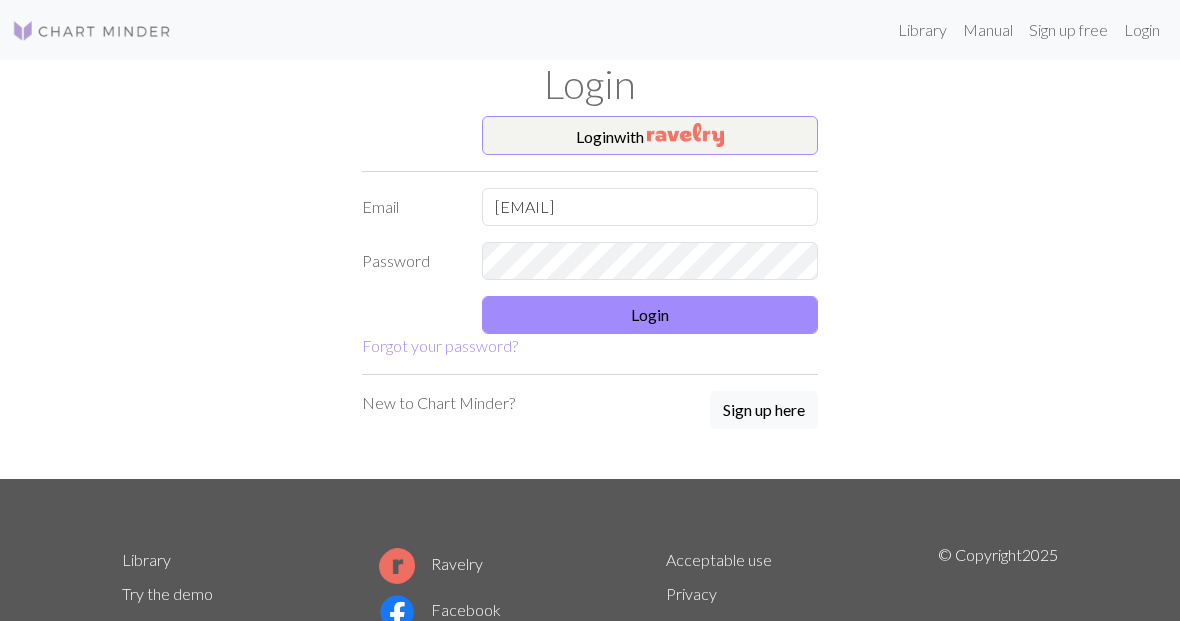 click on "Login" at bounding box center [650, 315] 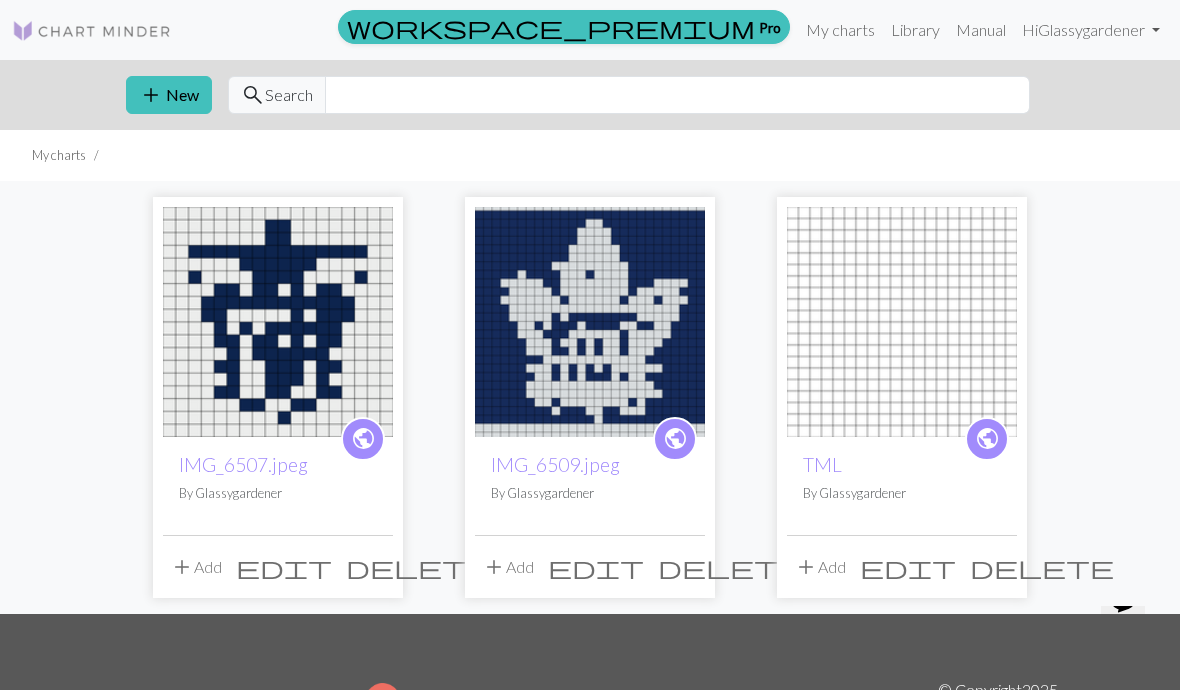 click at bounding box center (590, 322) 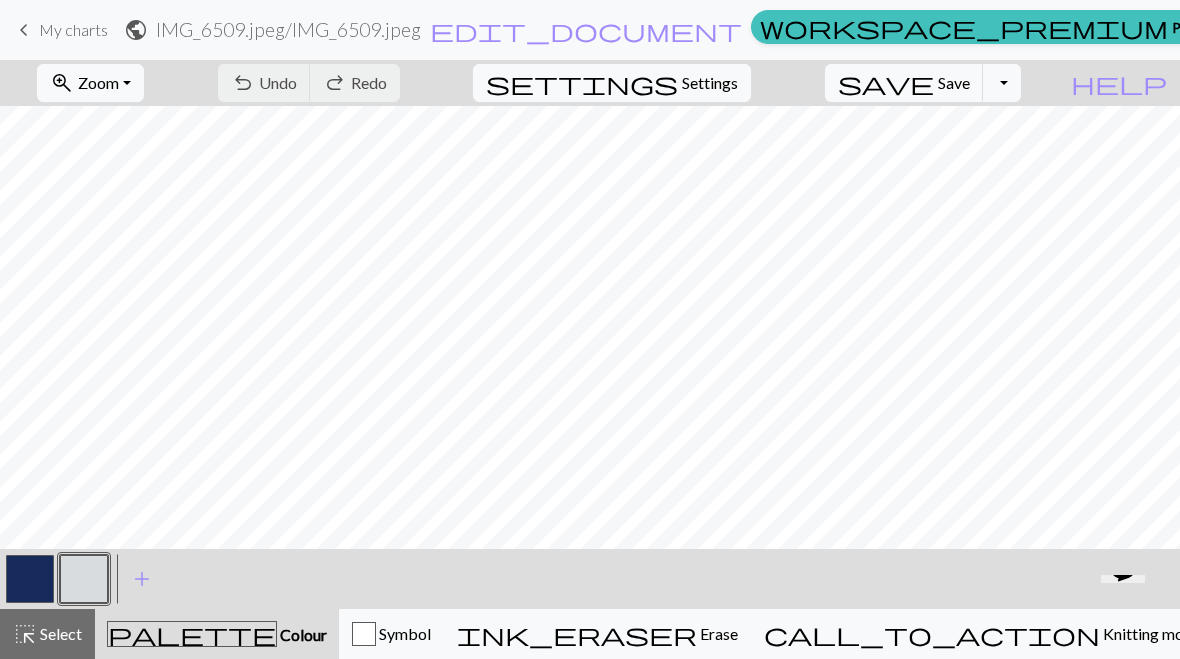 click on "call_to_action" at bounding box center [932, 634] 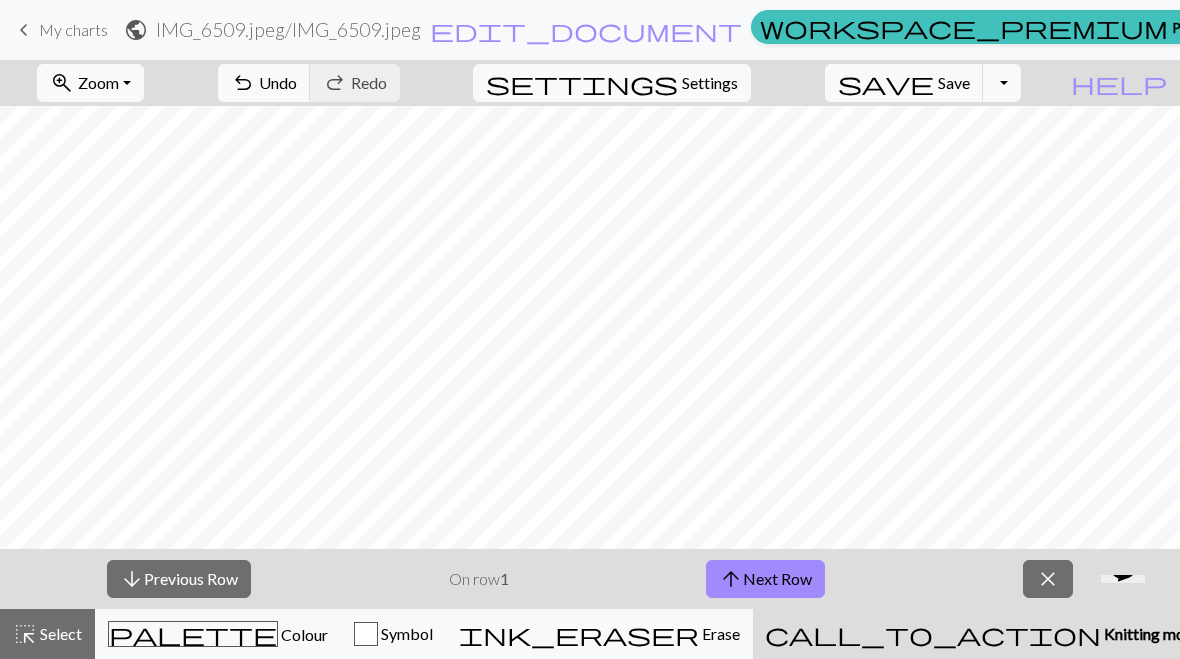 click on "arrow_upward" at bounding box center (731, 579) 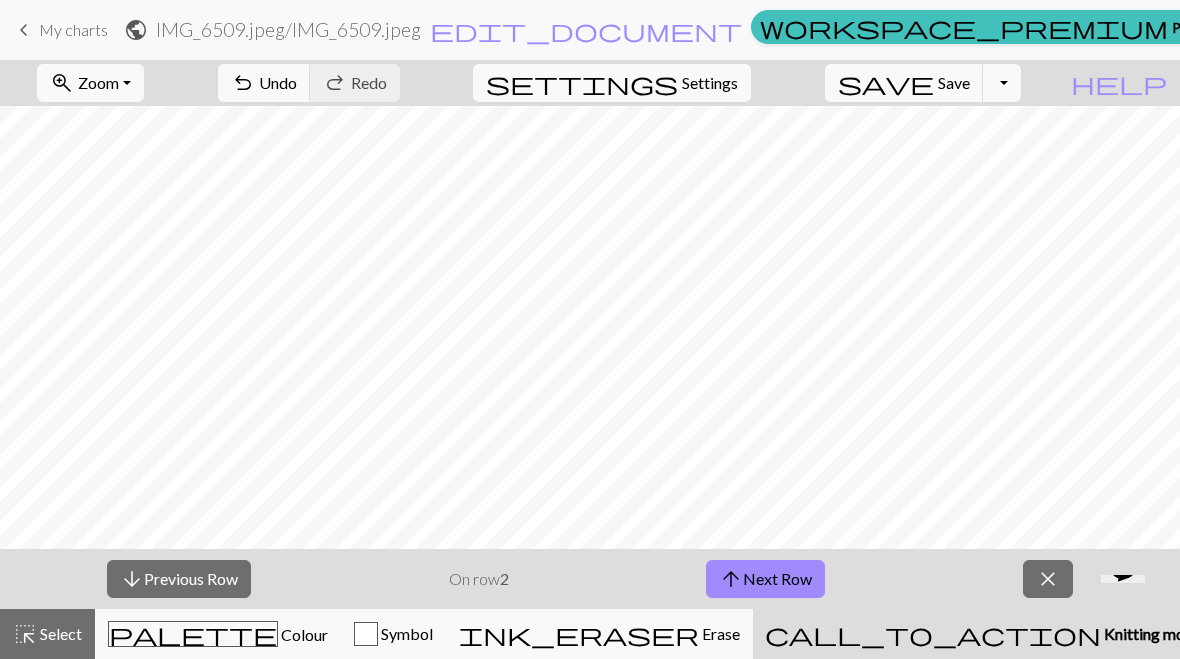 click on "arrow_downward" at bounding box center (132, 579) 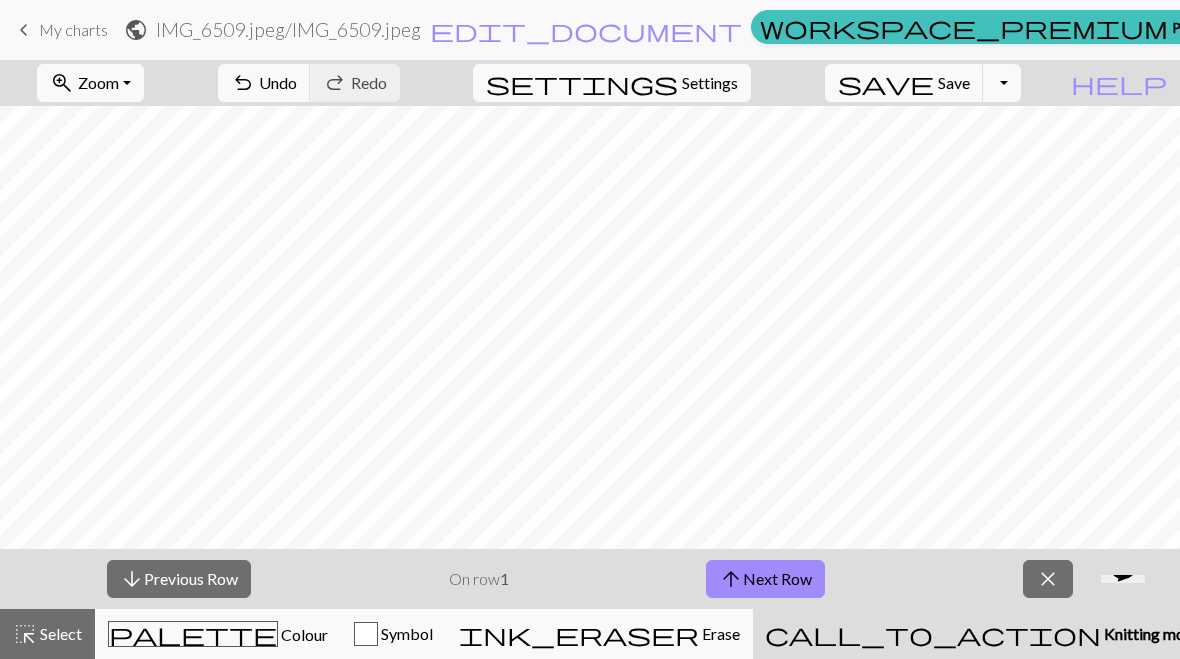 click on "palette   Colour   Colour" at bounding box center [218, 634] 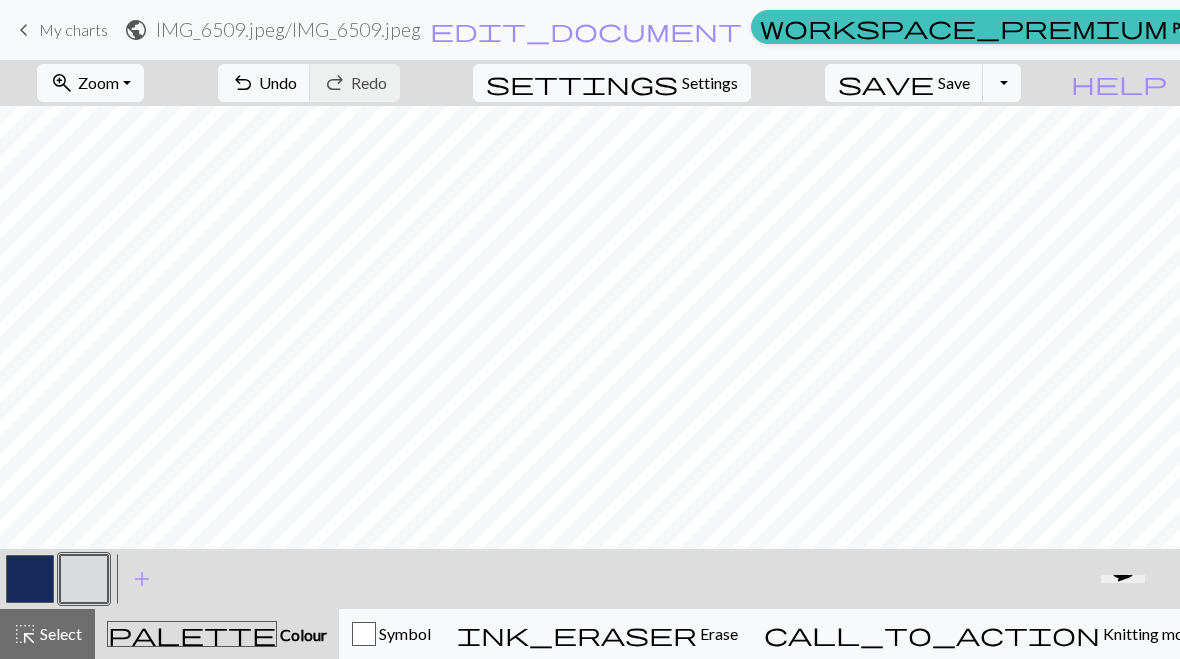 click on "save" at bounding box center [886, 83] 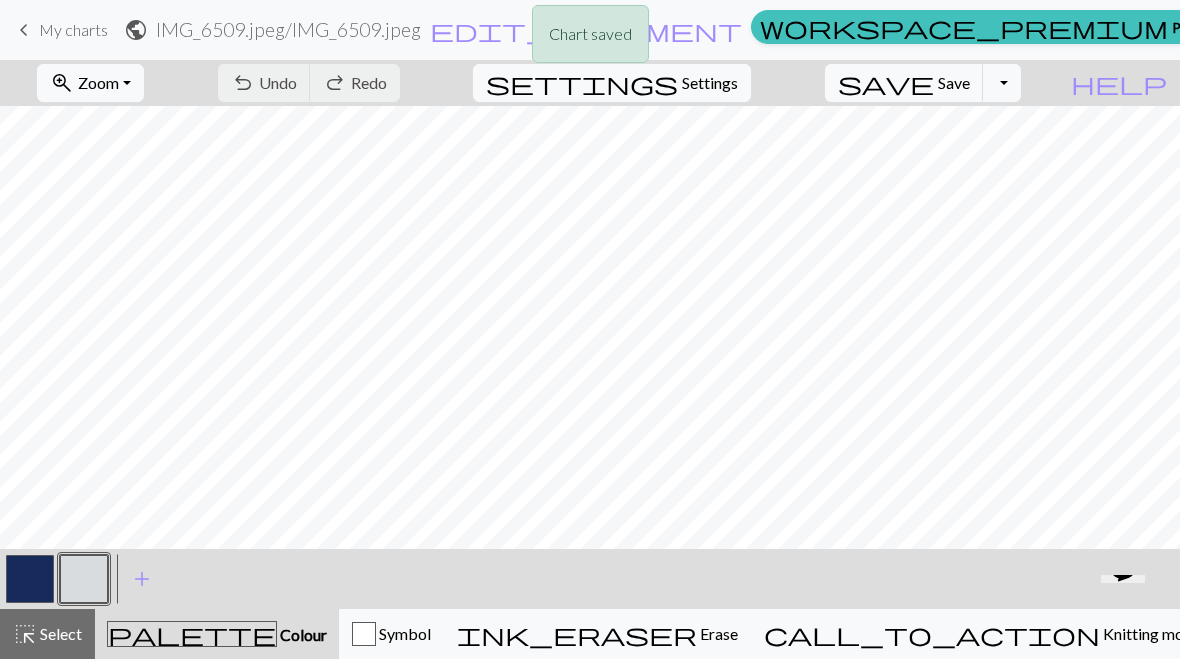 click on "Chart saved" at bounding box center (590, 39) 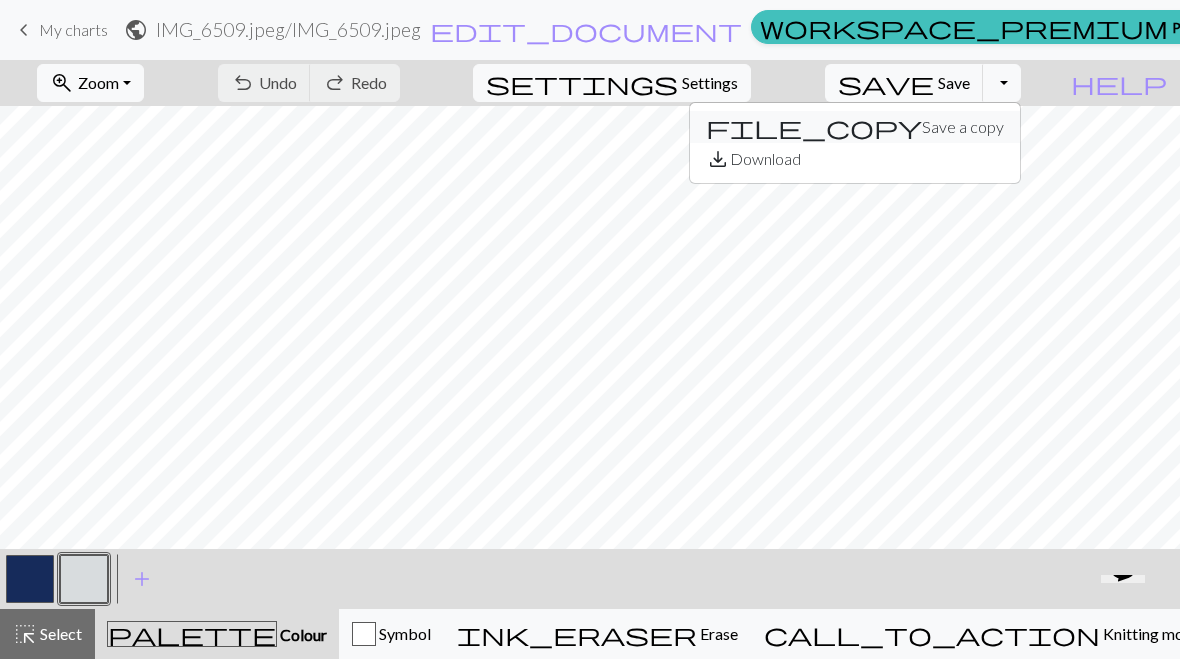 click on "file_copy" at bounding box center [814, 127] 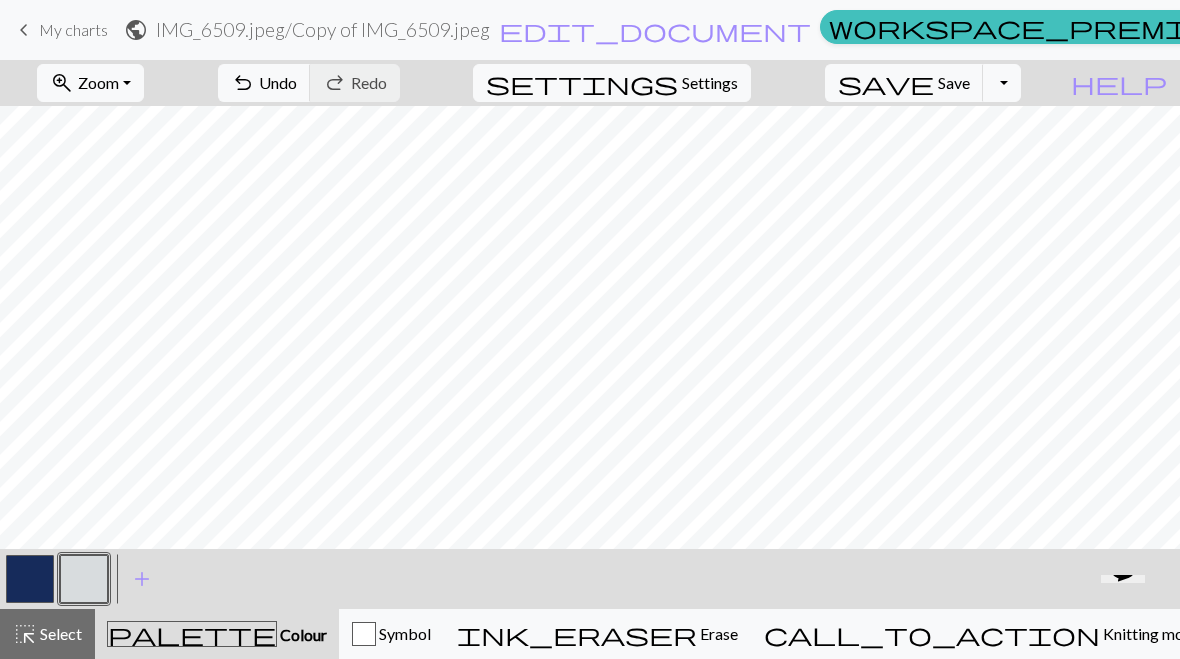 click on "keyboard_arrow_left" at bounding box center [24, 30] 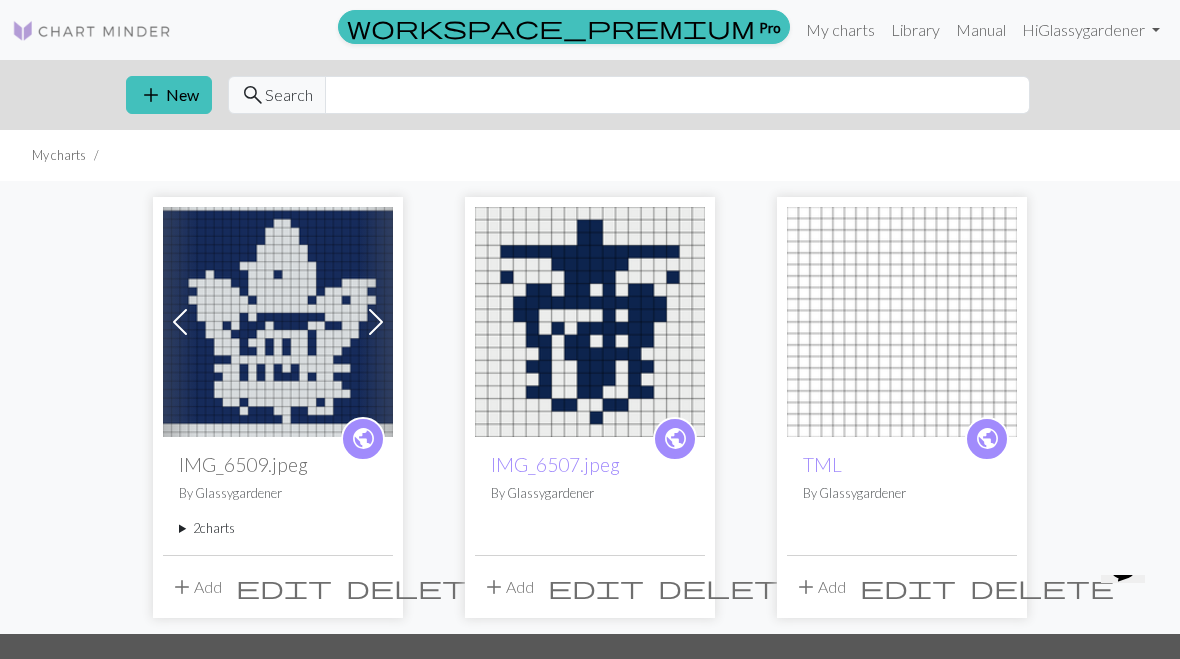 click on "Previous Next public IMG_6509.jpeg By   Glassygardener 2  charts IMG_6509.jpeg delete Copy of IMG_6509.jpeg delete add  Add edit delete public IMG_6507.jpeg By   Glassygardener add  Add edit delete public TML By   Glassygardener add  Add edit delete" at bounding box center (590, 407) 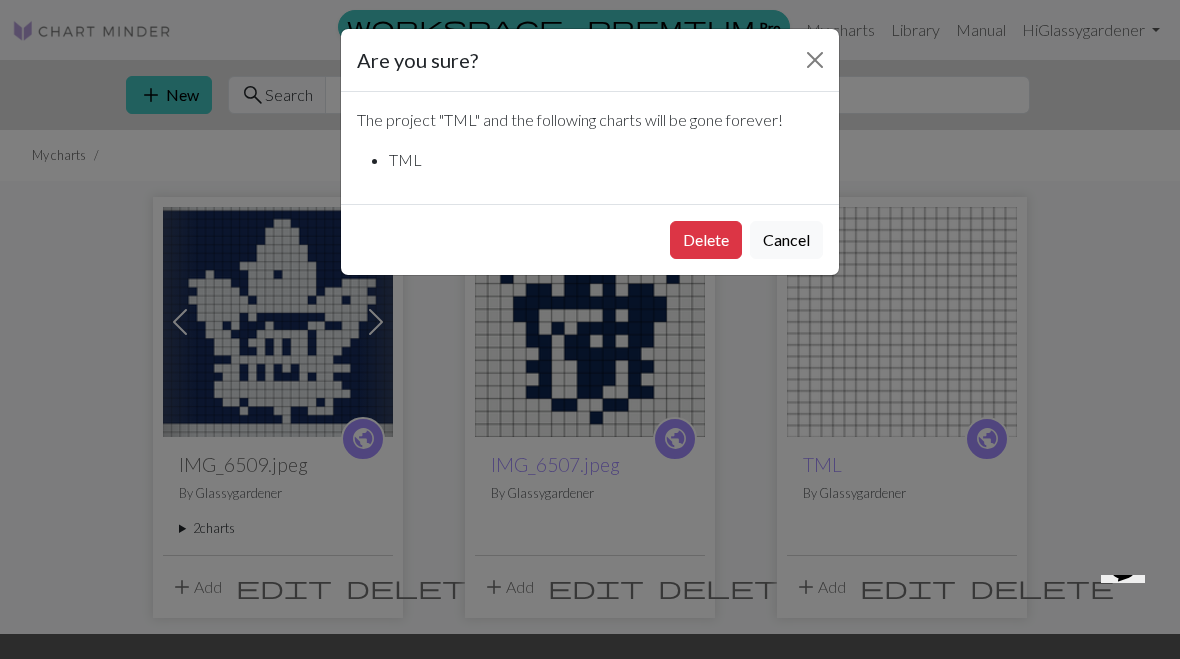 click on "Delete" at bounding box center (706, 240) 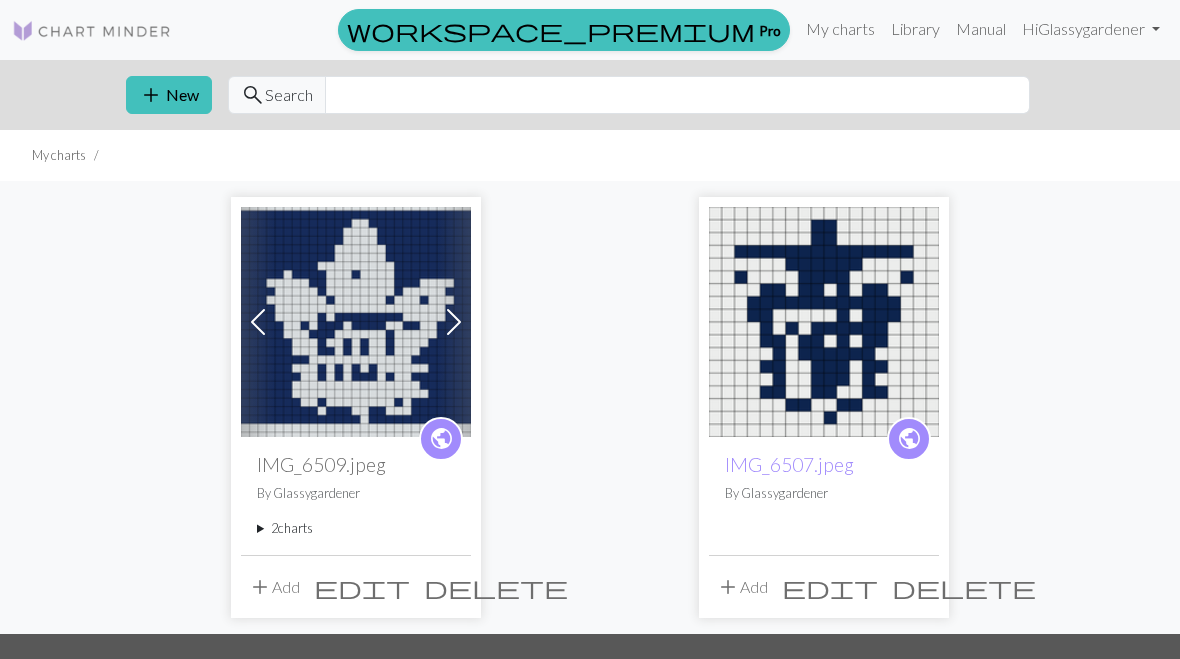 scroll, scrollTop: 0, scrollLeft: 0, axis: both 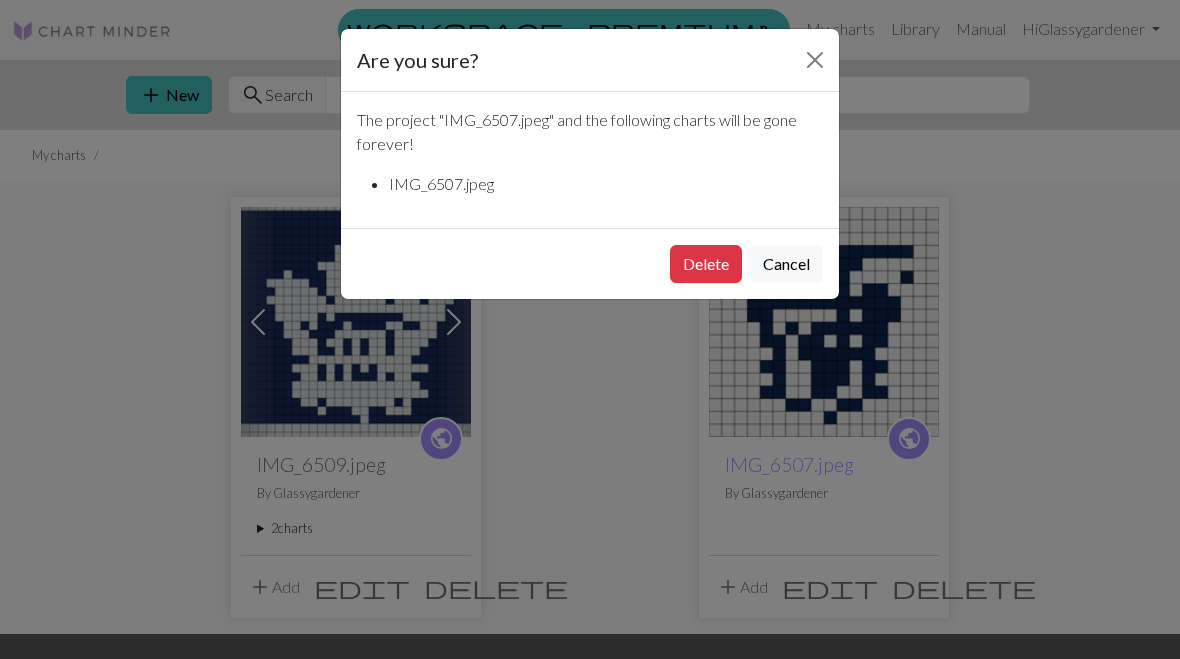 click on "Delete" at bounding box center [706, 264] 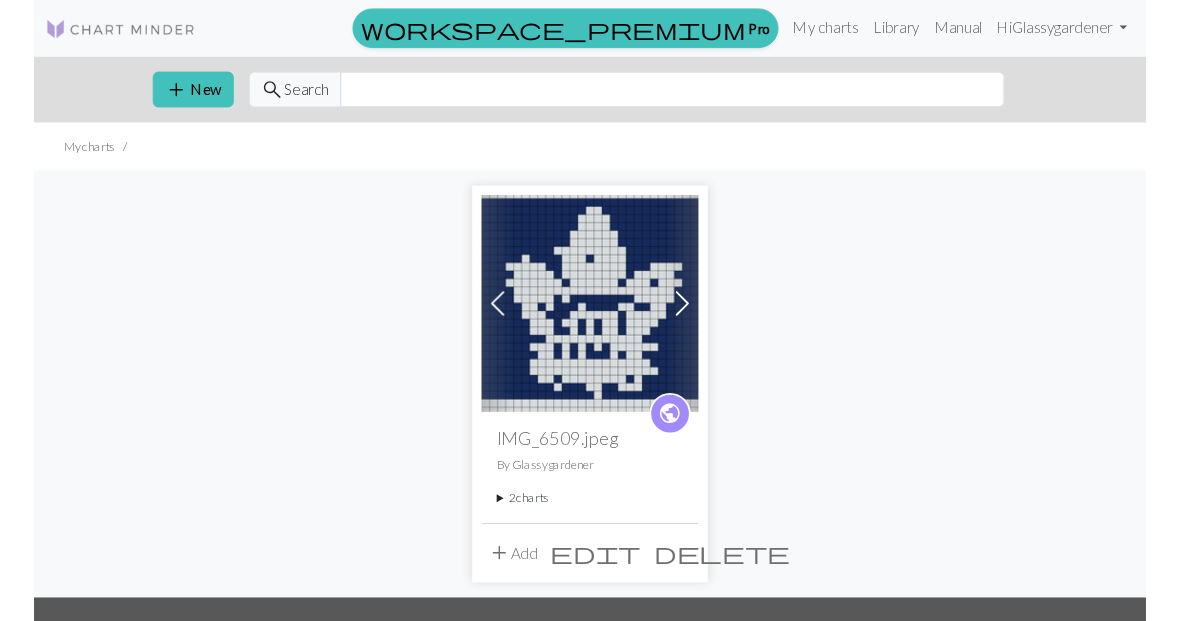 scroll, scrollTop: 0, scrollLeft: 0, axis: both 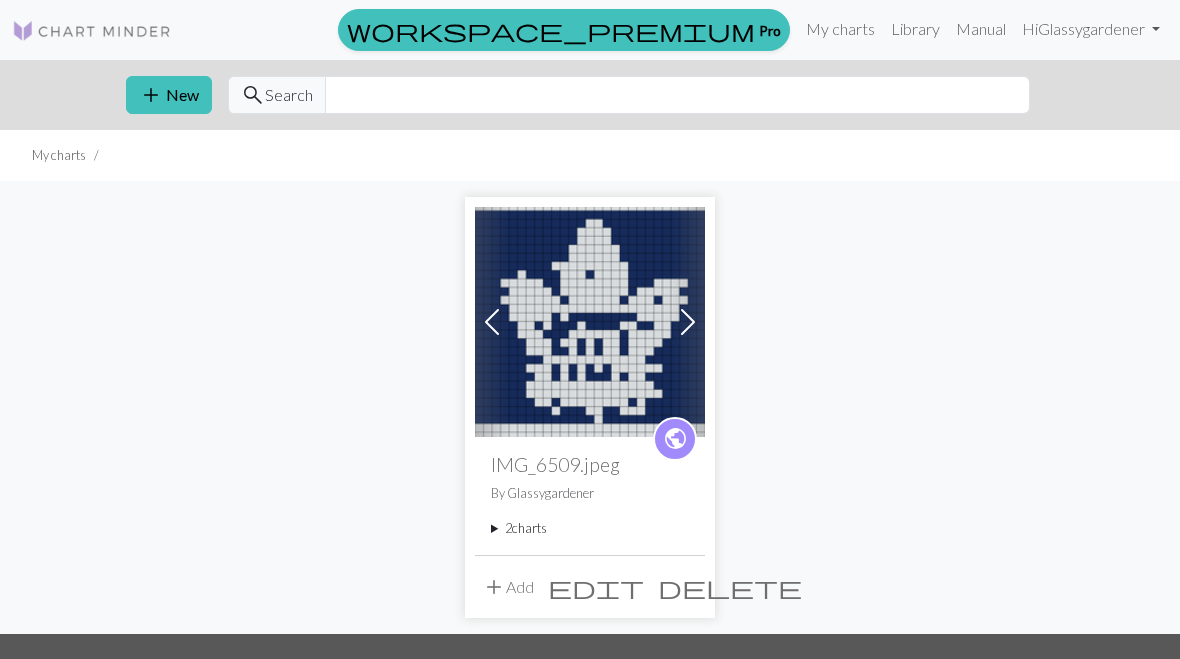 click on "add" at bounding box center [151, 95] 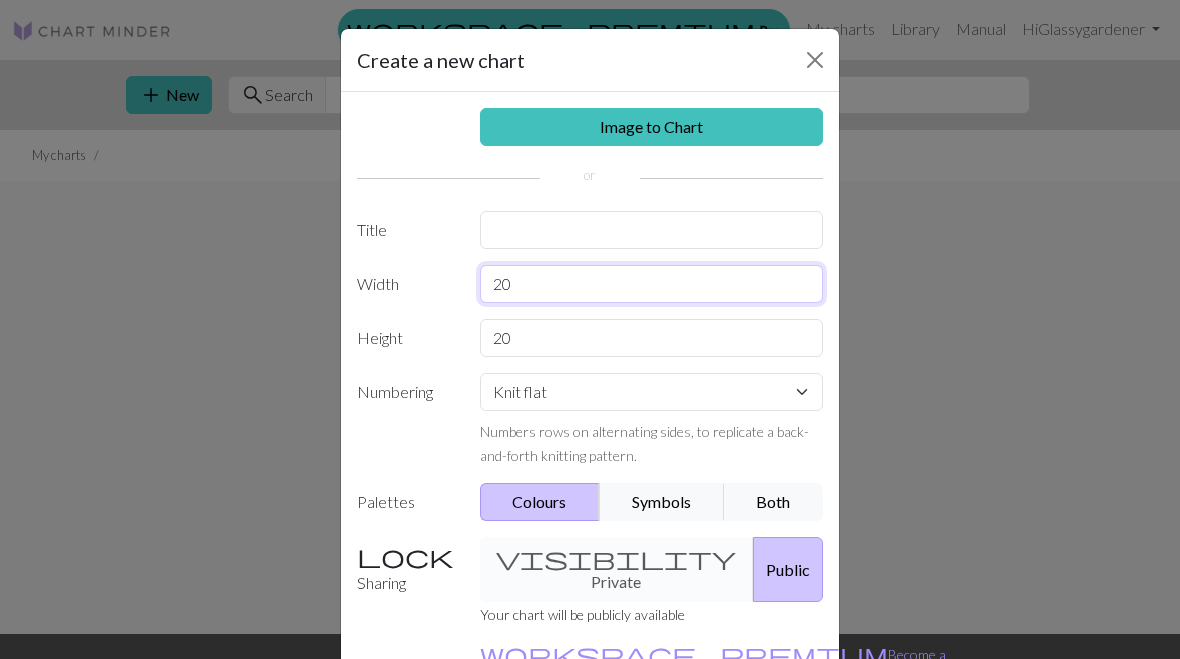 click on "20" at bounding box center [652, 284] 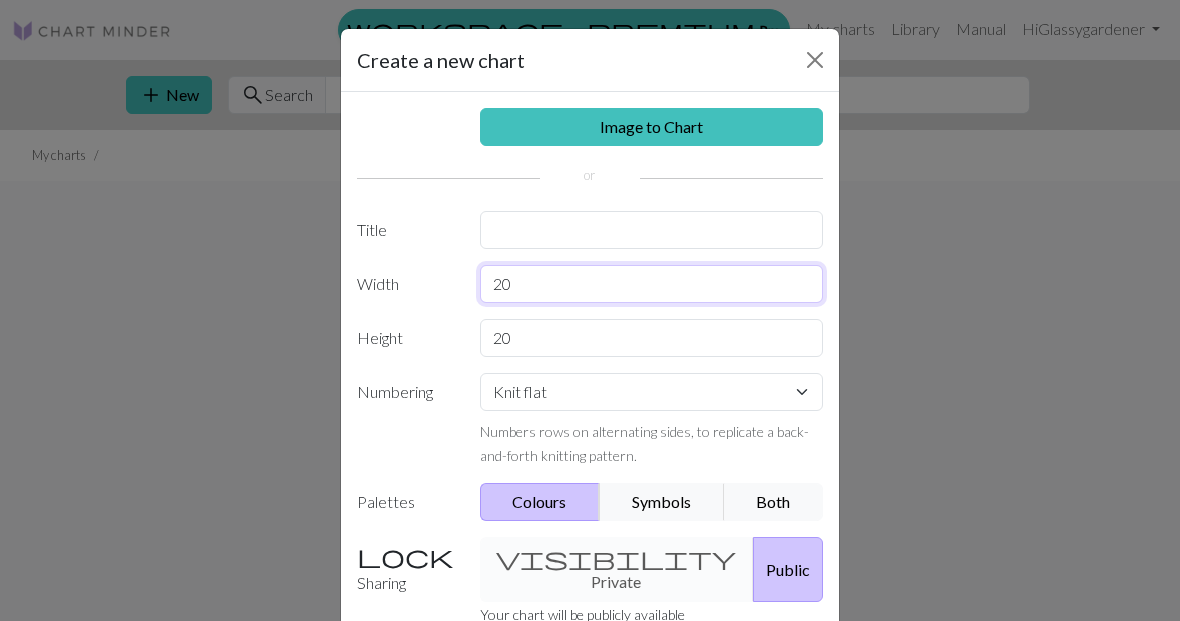 type on "2" 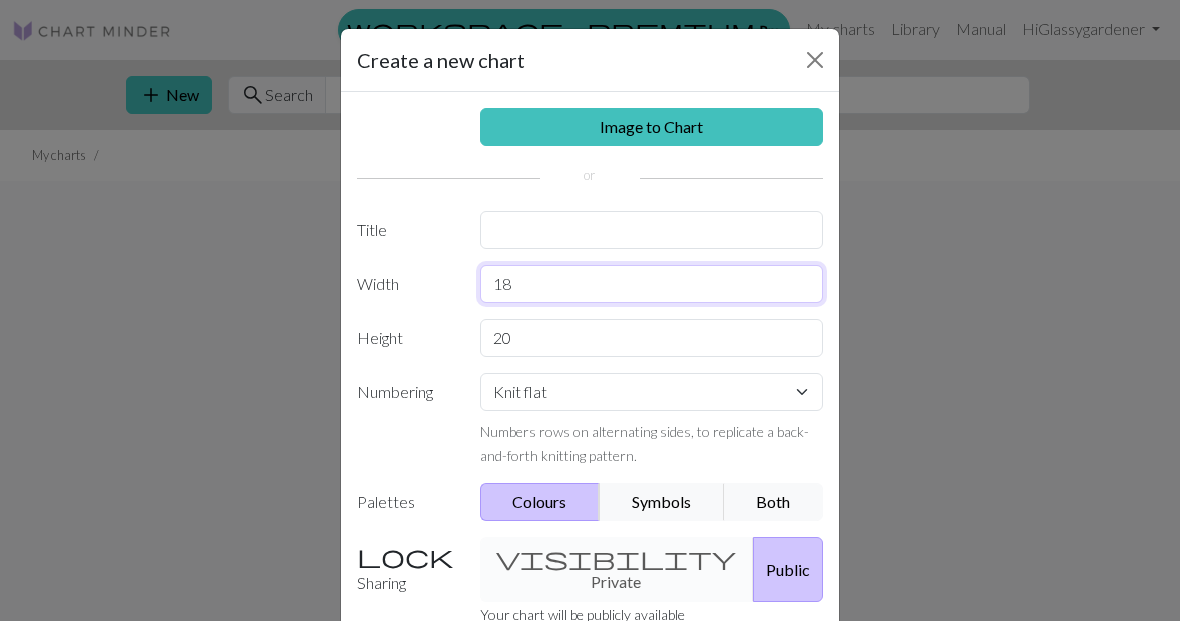 type on "18" 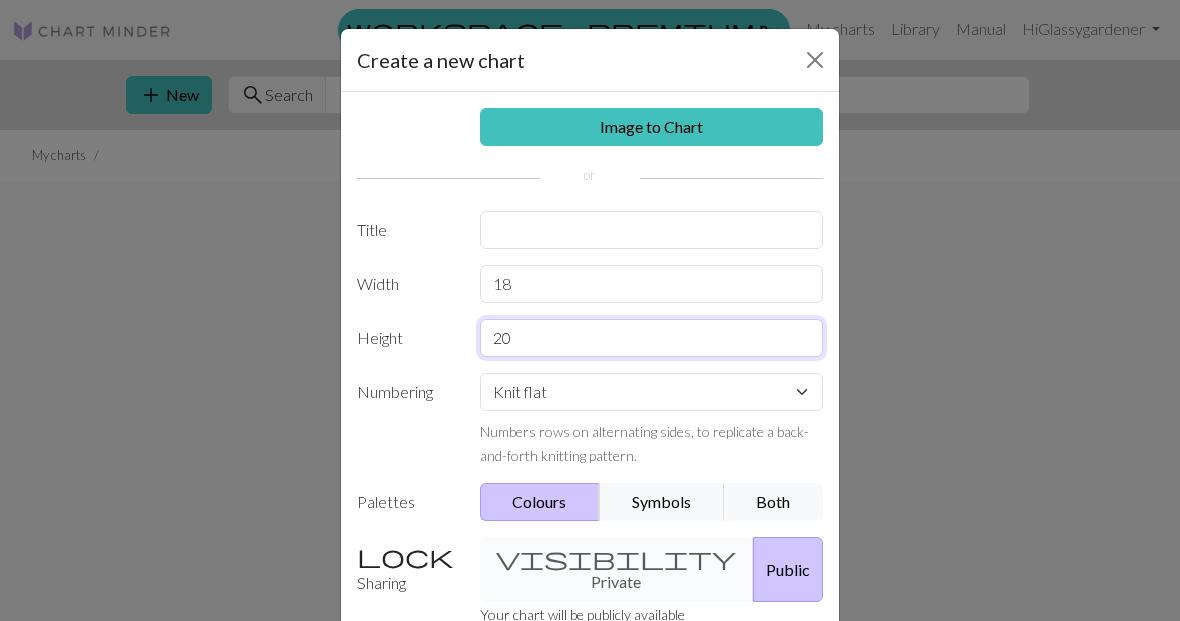 click on "20" at bounding box center (652, 338) 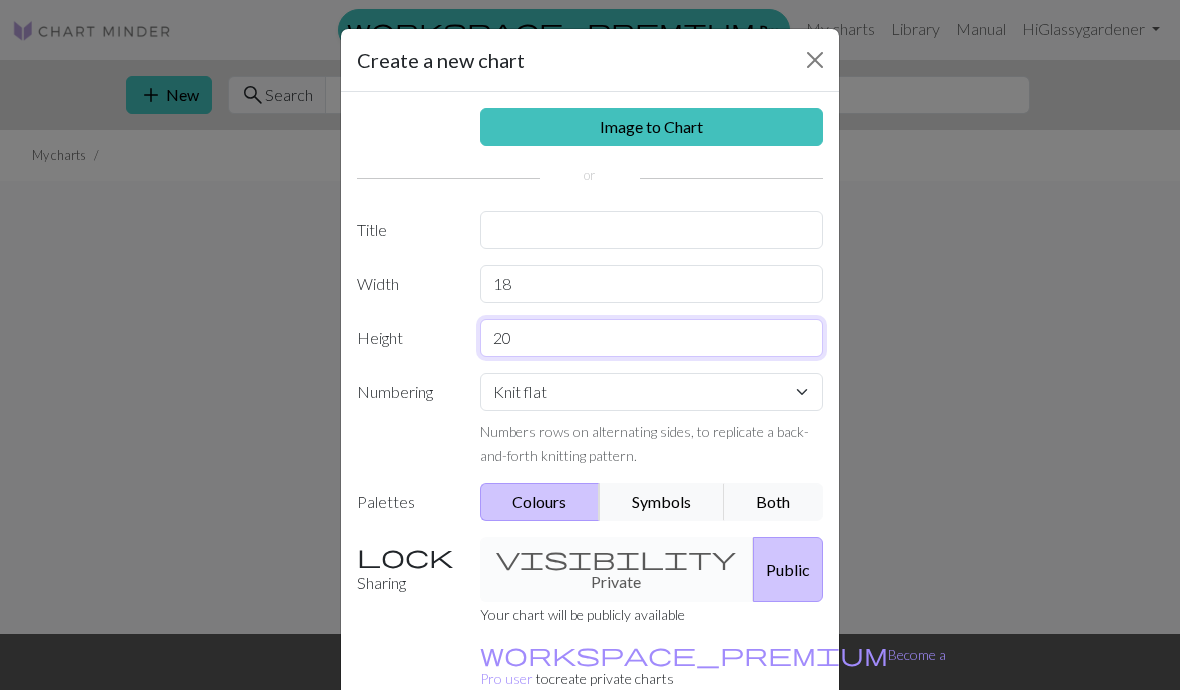 type on "2" 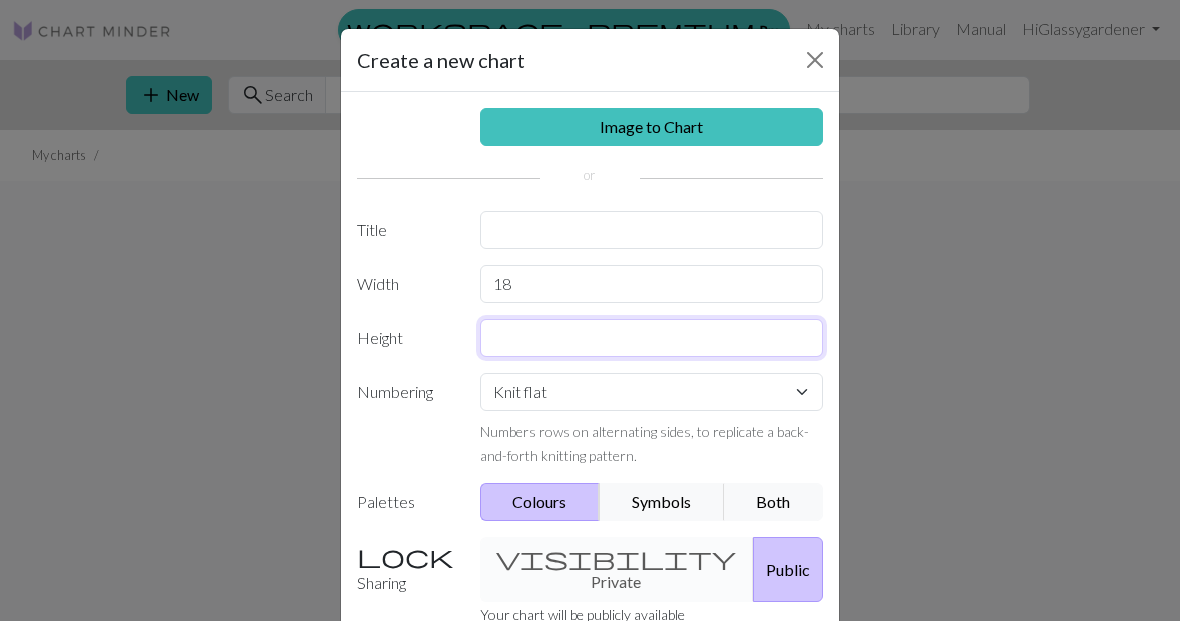 type 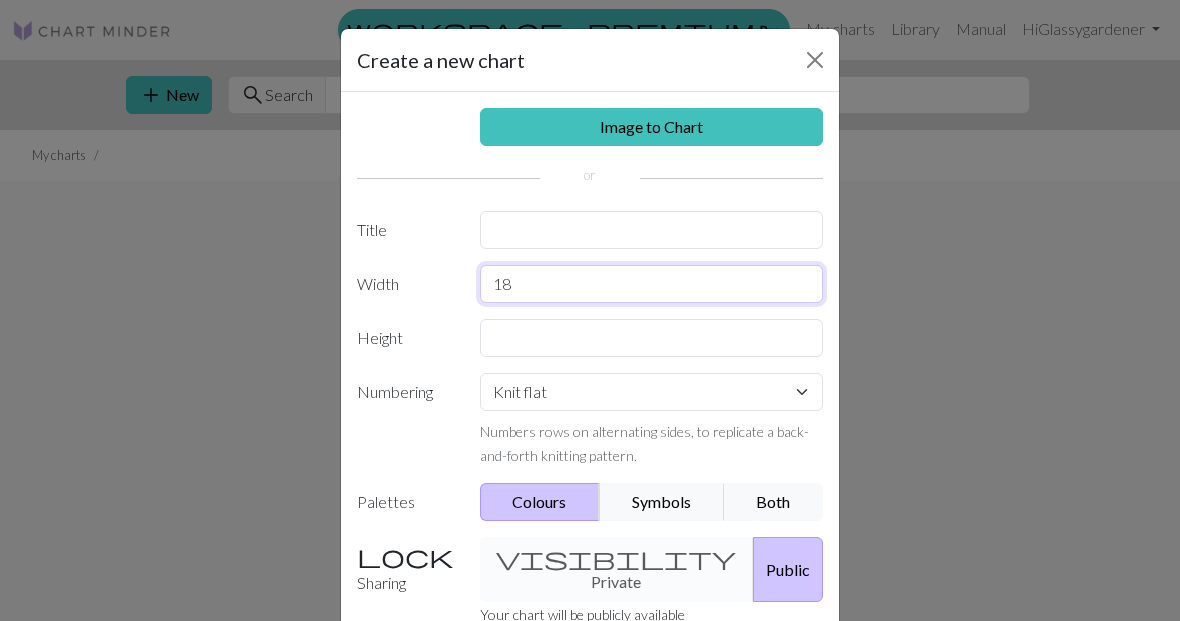 click on "18" at bounding box center (652, 284) 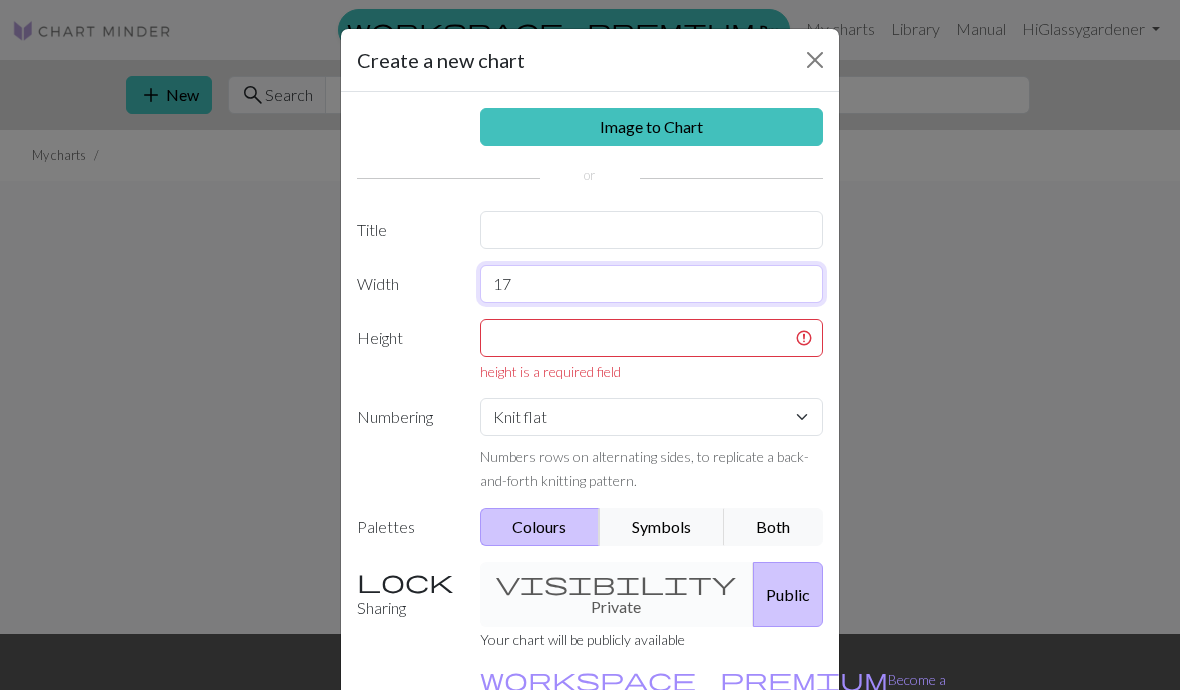 type on "17" 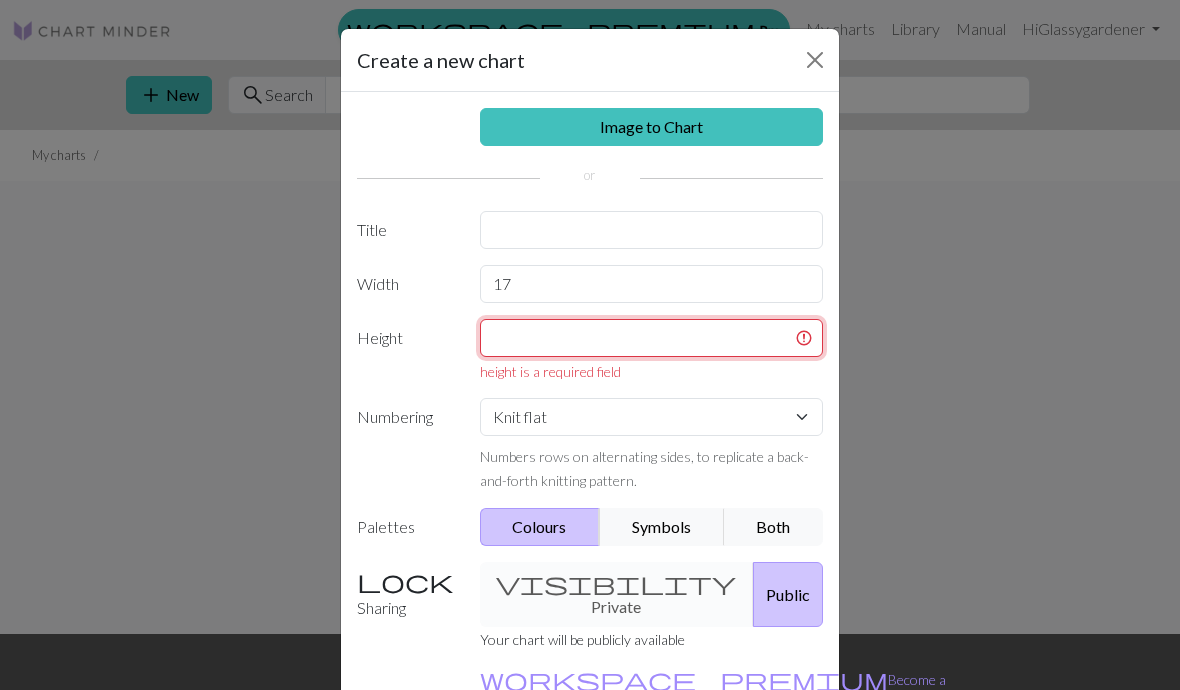 click at bounding box center [652, 338] 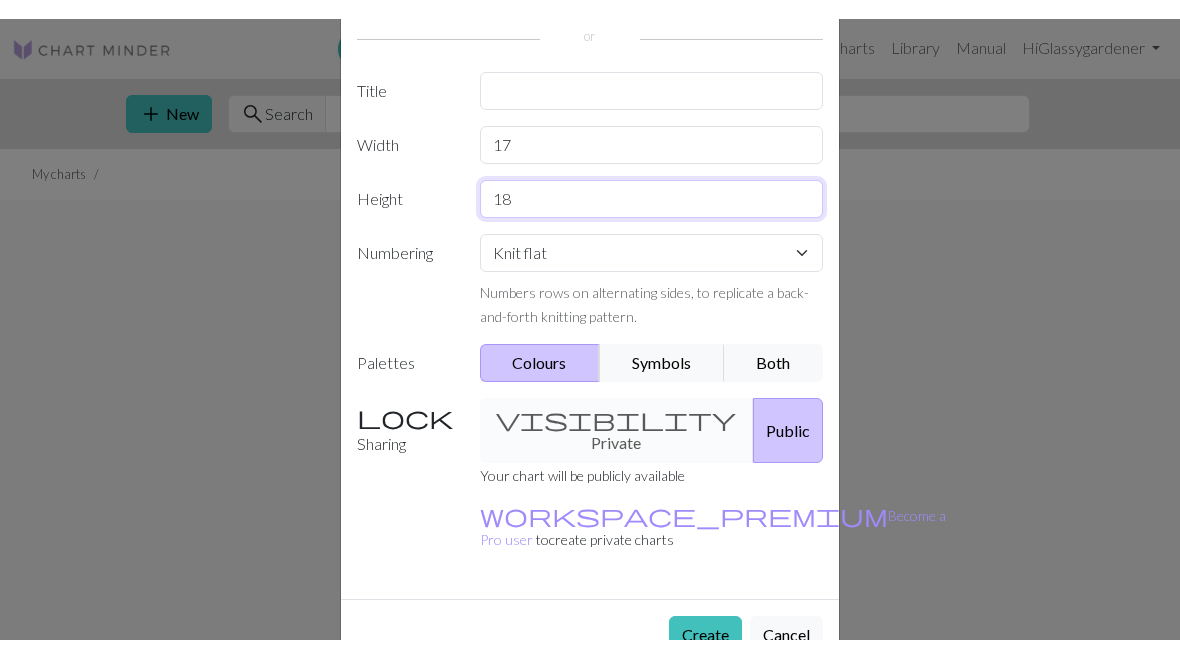 scroll, scrollTop: 162, scrollLeft: 0, axis: vertical 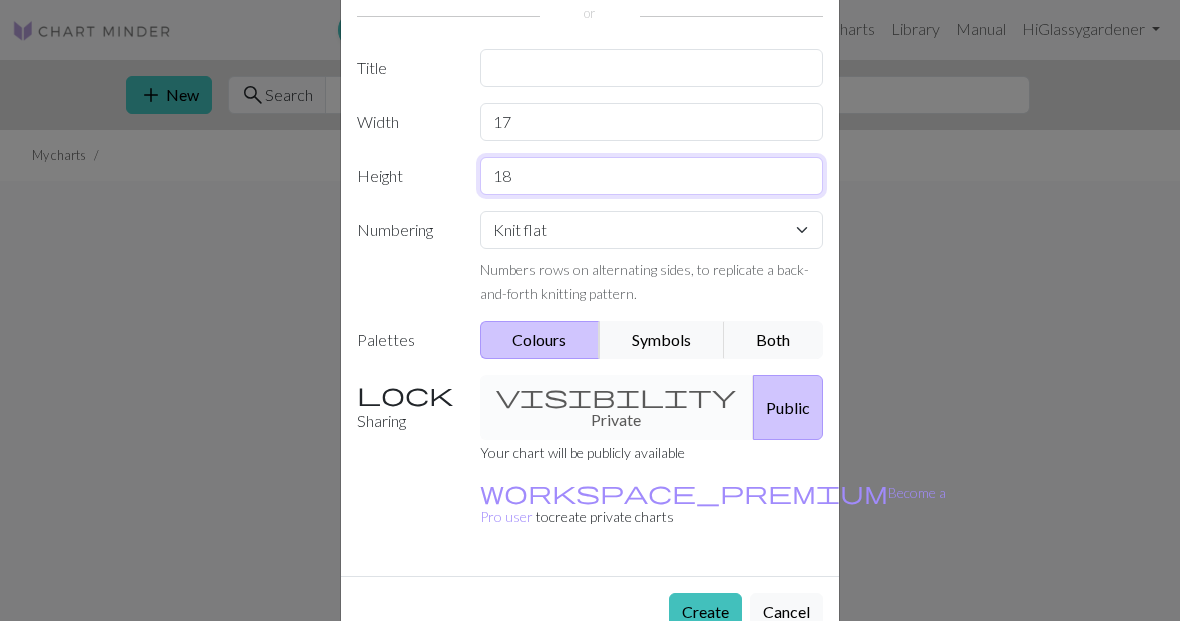 type on "18" 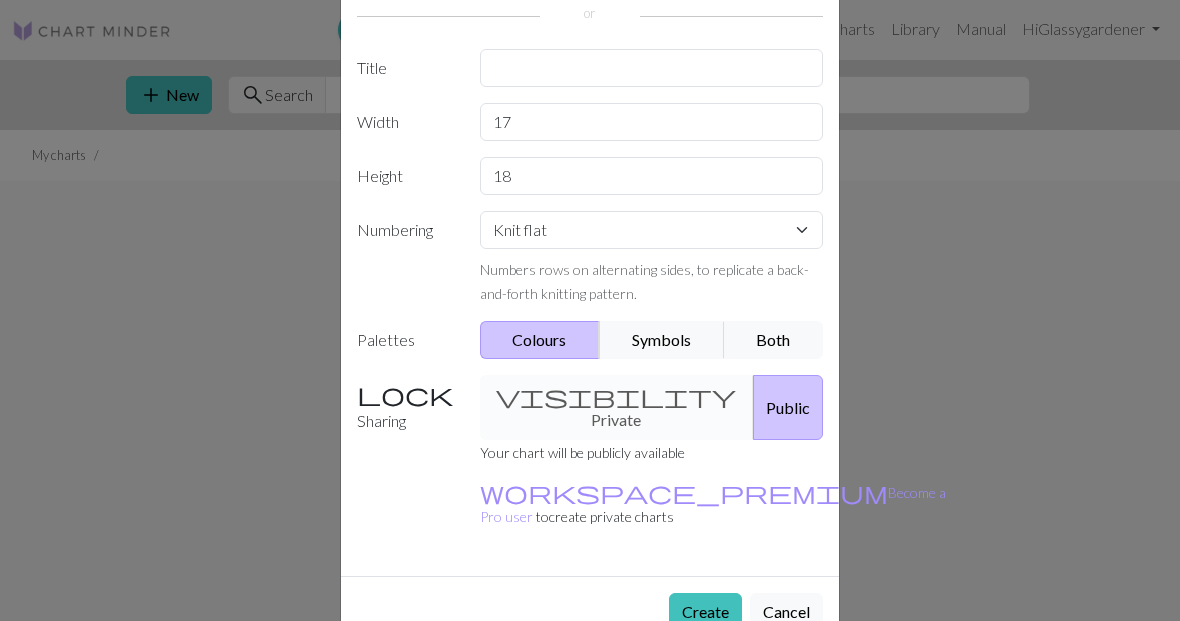click on "visibility  Private Public" at bounding box center [652, 407] 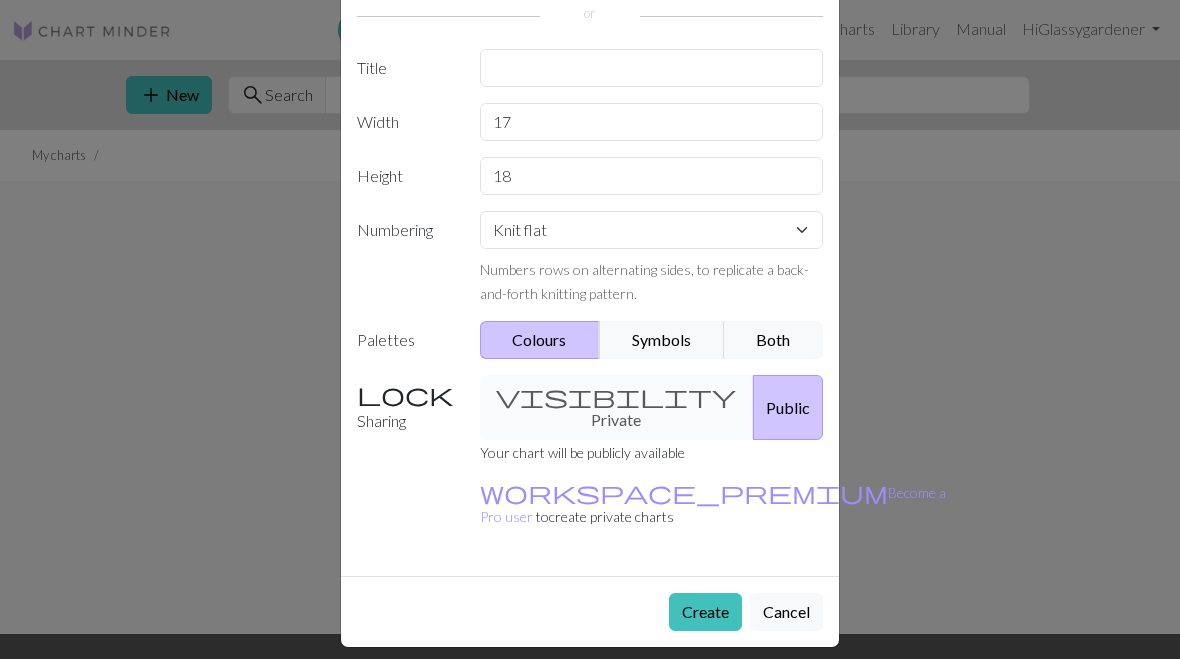 scroll, scrollTop: 49, scrollLeft: 0, axis: vertical 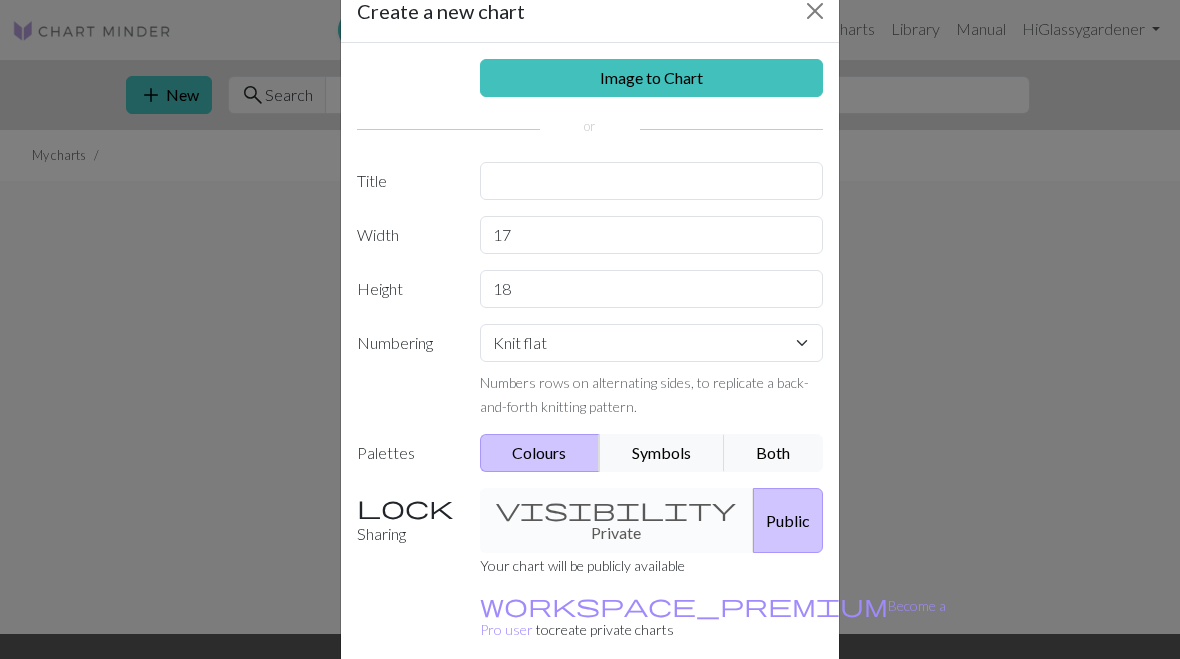click on "Colours" at bounding box center (540, 453) 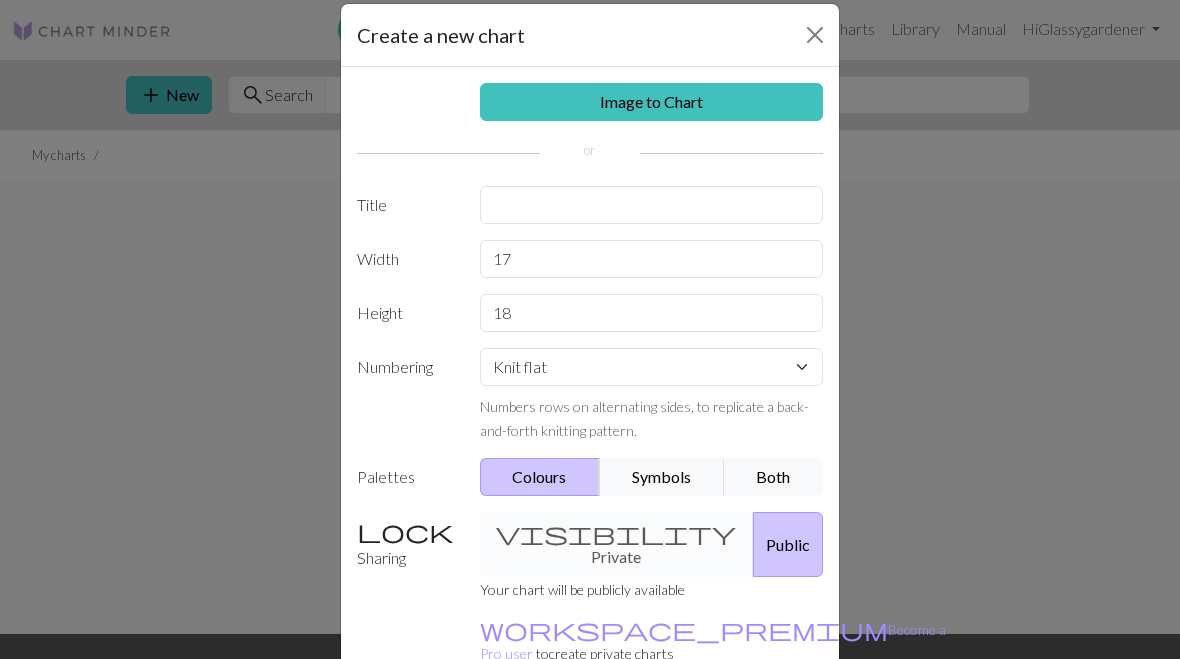 scroll, scrollTop: 26, scrollLeft: 0, axis: vertical 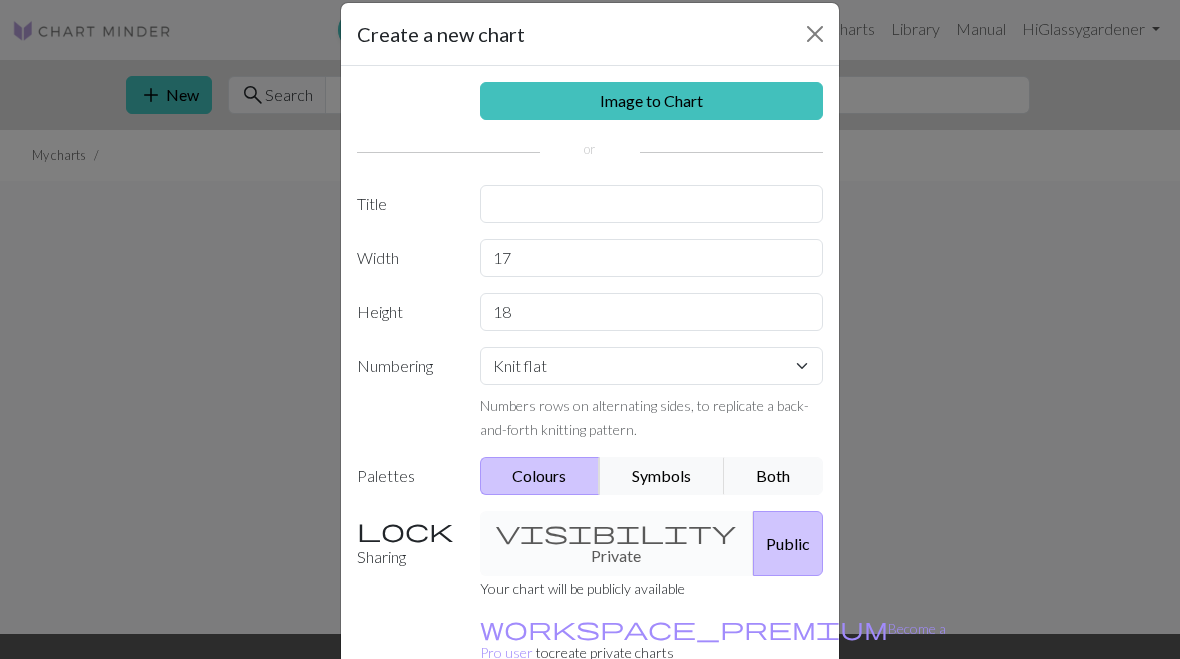 click on "Image to Chart" at bounding box center (652, 101) 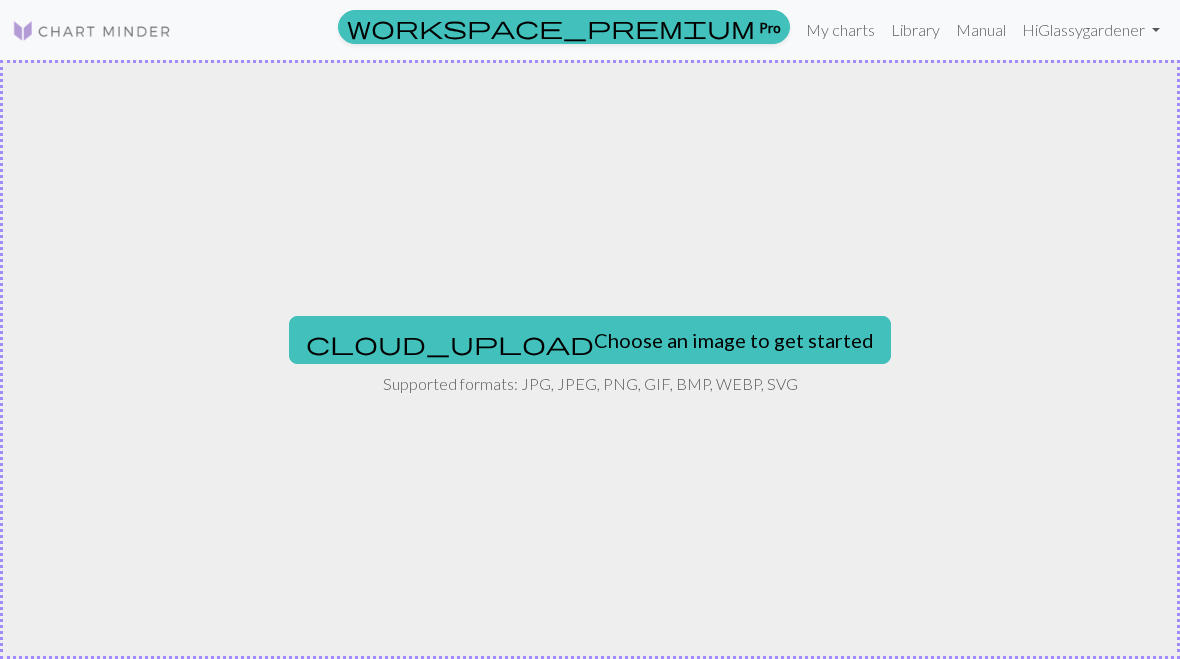 click on "cloud_upload  Choose an image to get started" at bounding box center [590, 340] 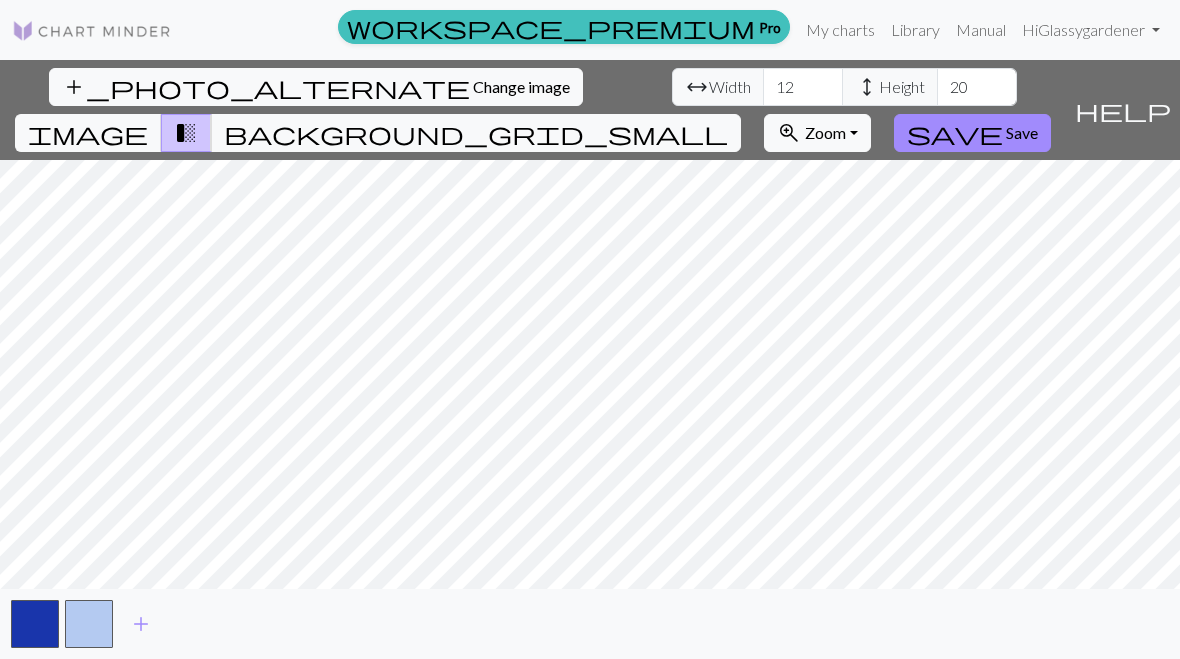 click on "arrow_range" at bounding box center (697, 87) 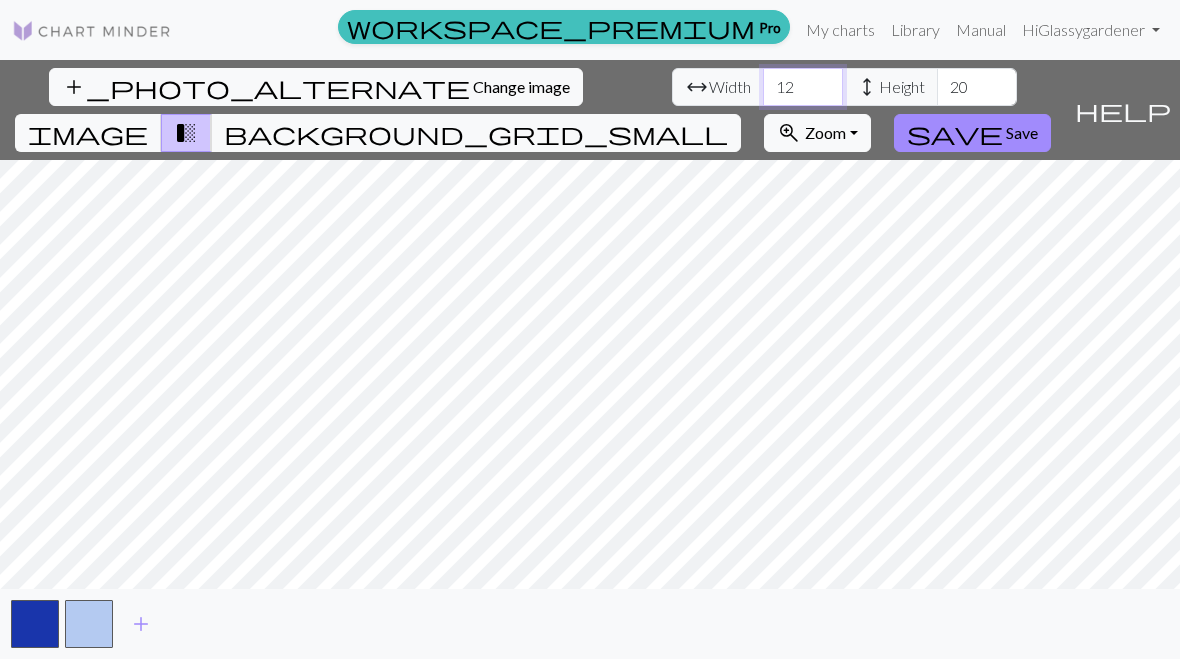 click on "12" at bounding box center (803, 87) 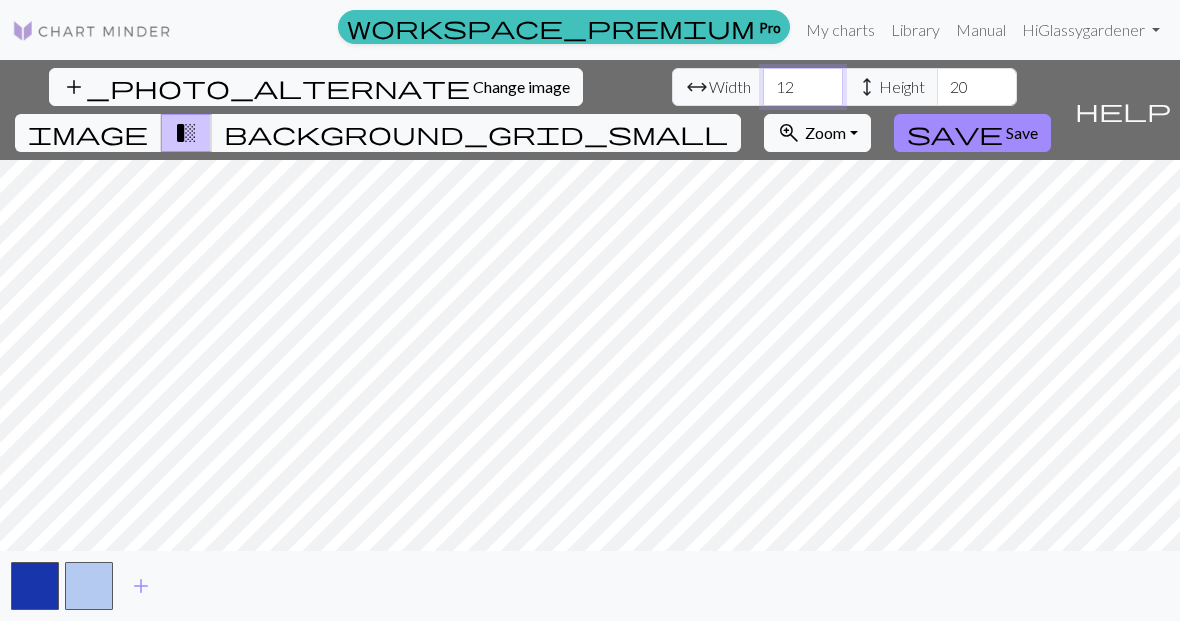 type on "1" 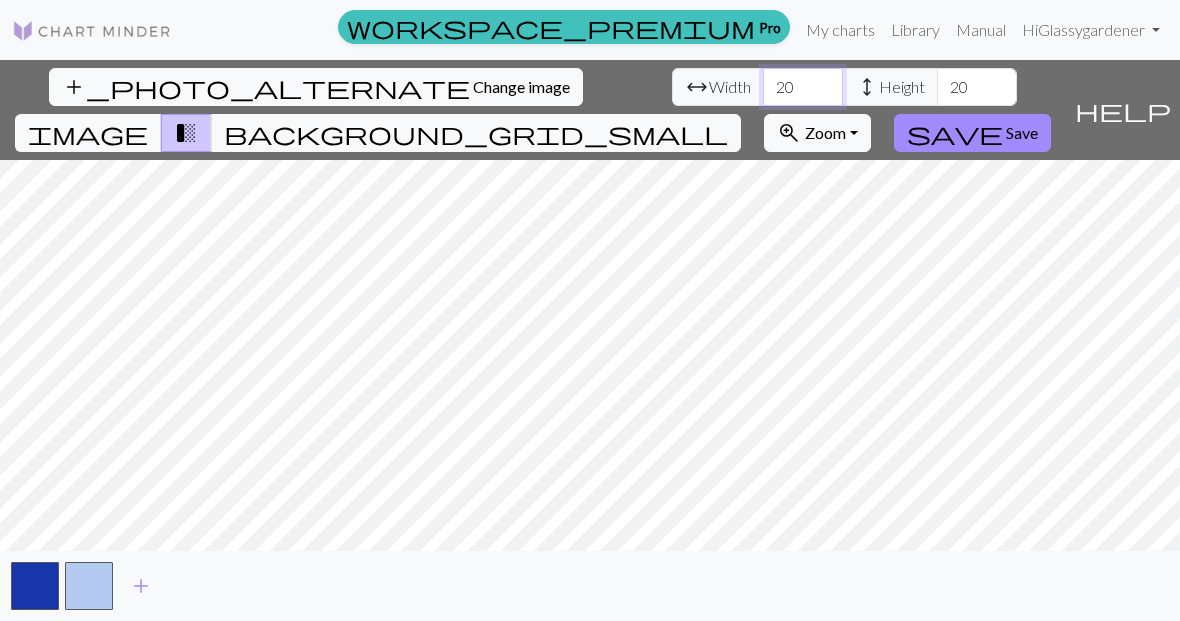 type on "20" 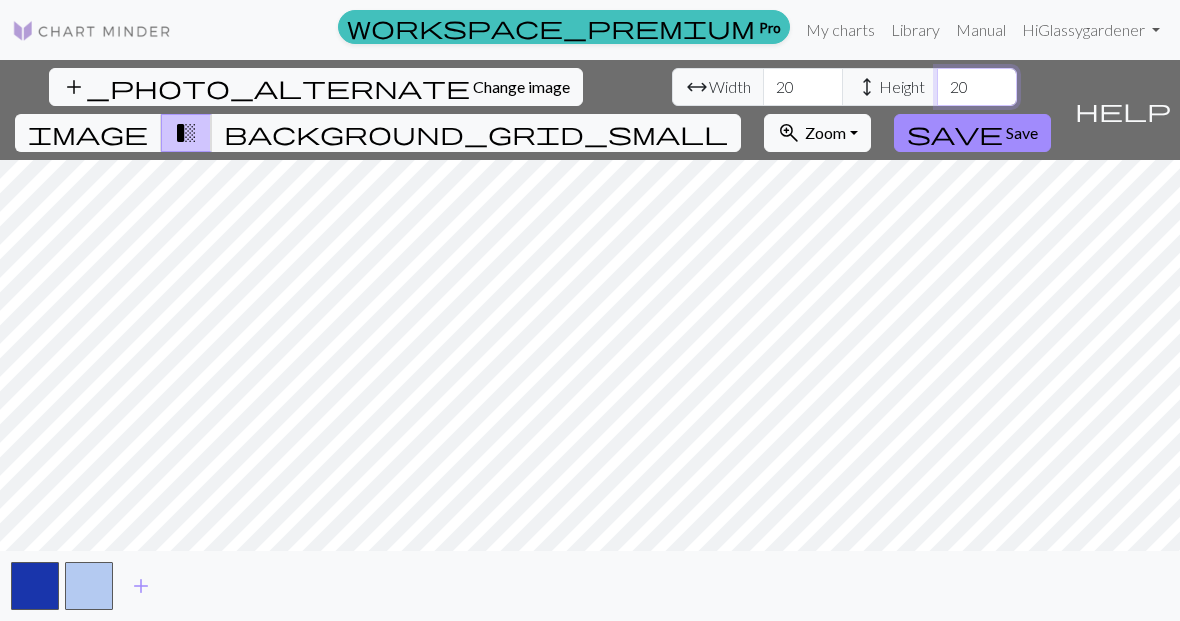 click on "20" at bounding box center [977, 87] 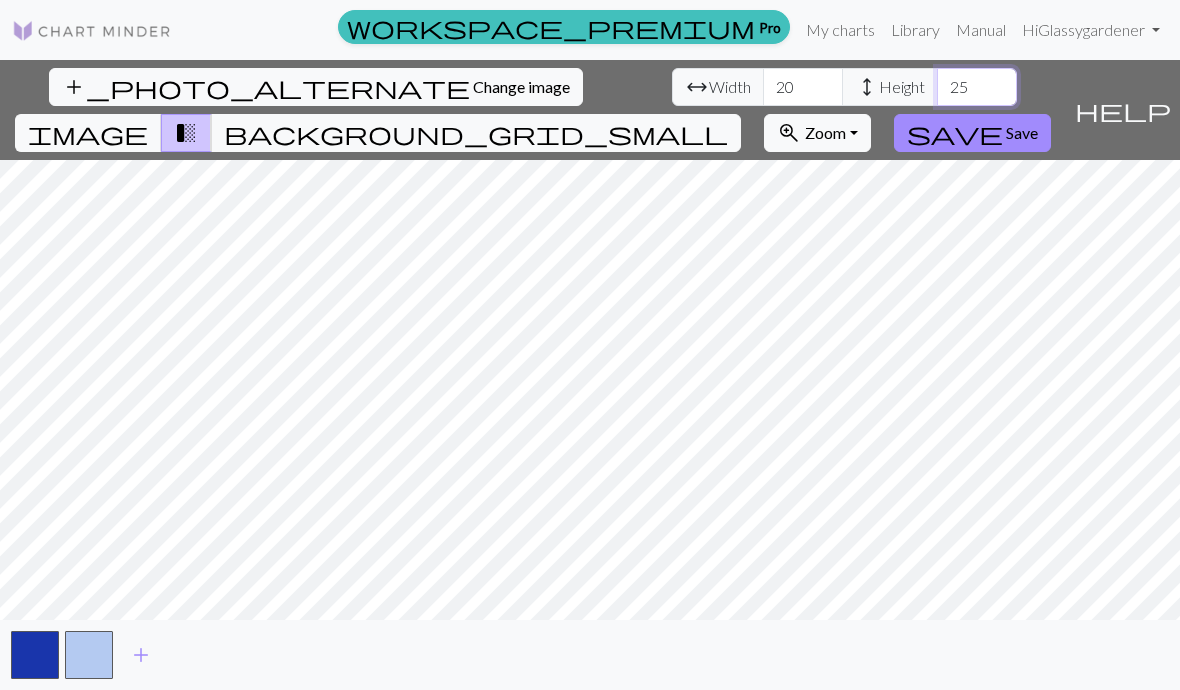 type on "25" 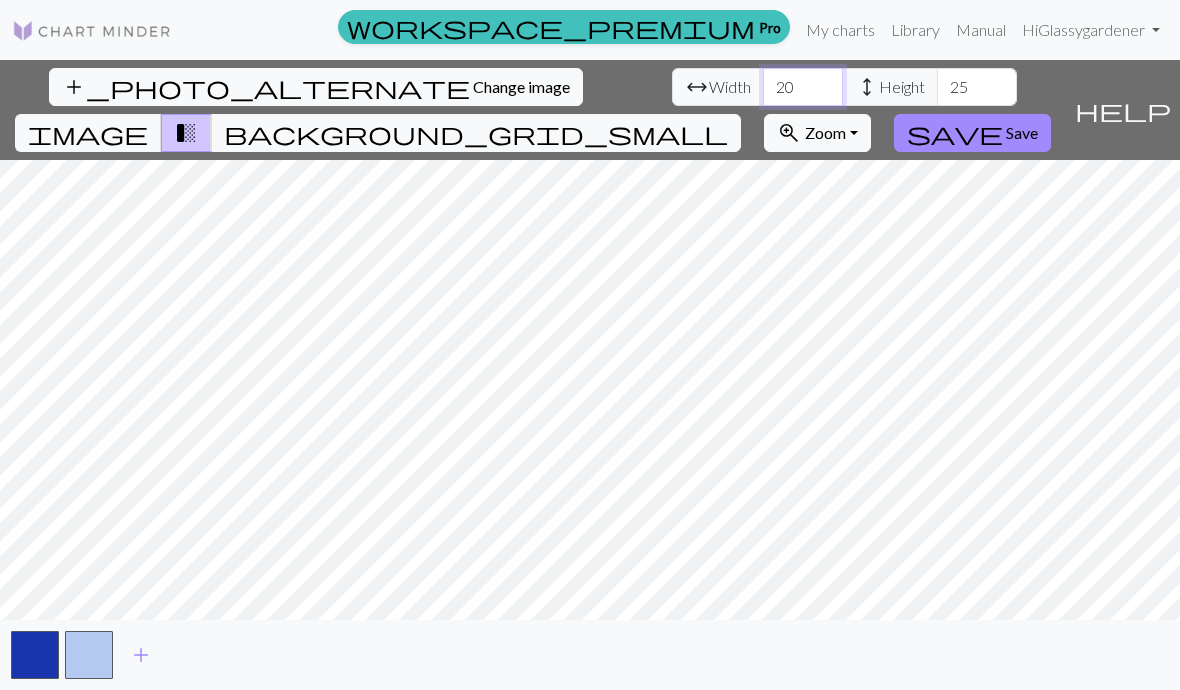 click on "20" at bounding box center (803, 87) 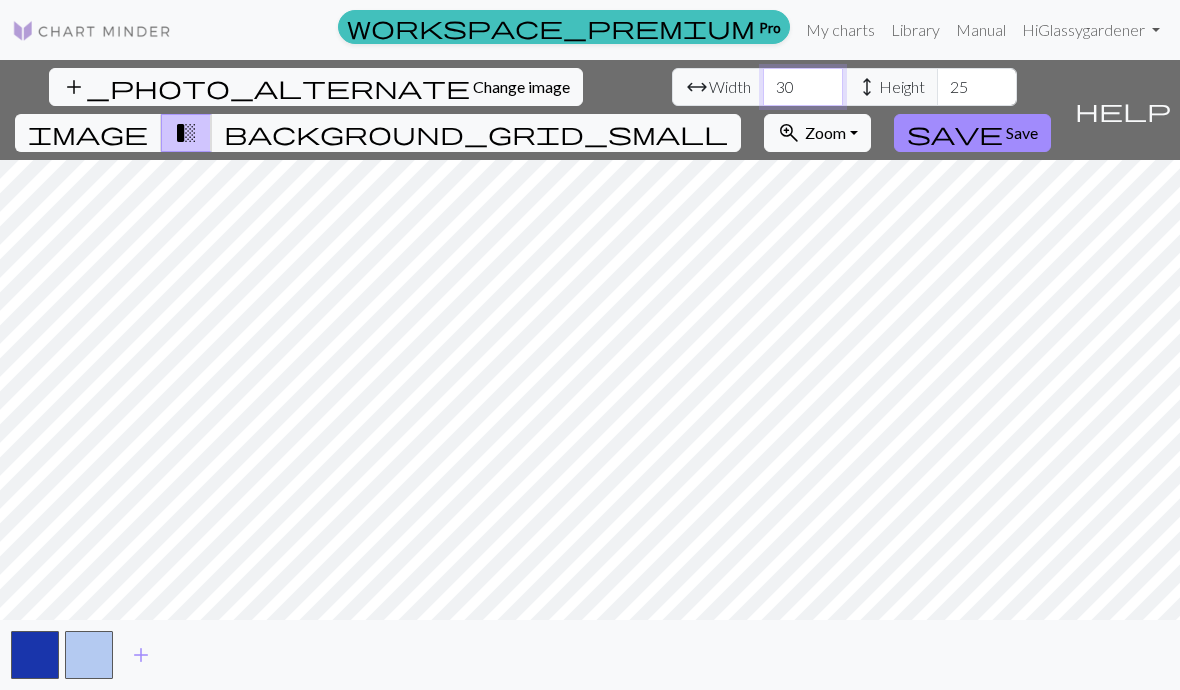 type on "30" 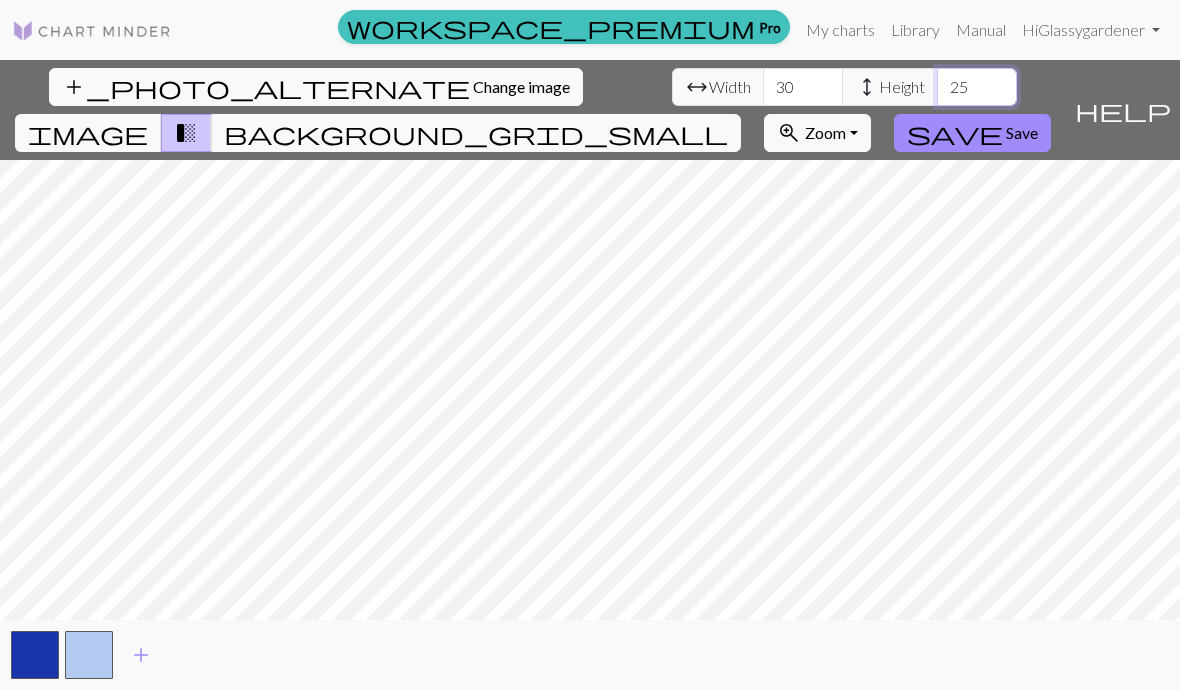 click on "25" at bounding box center (977, 87) 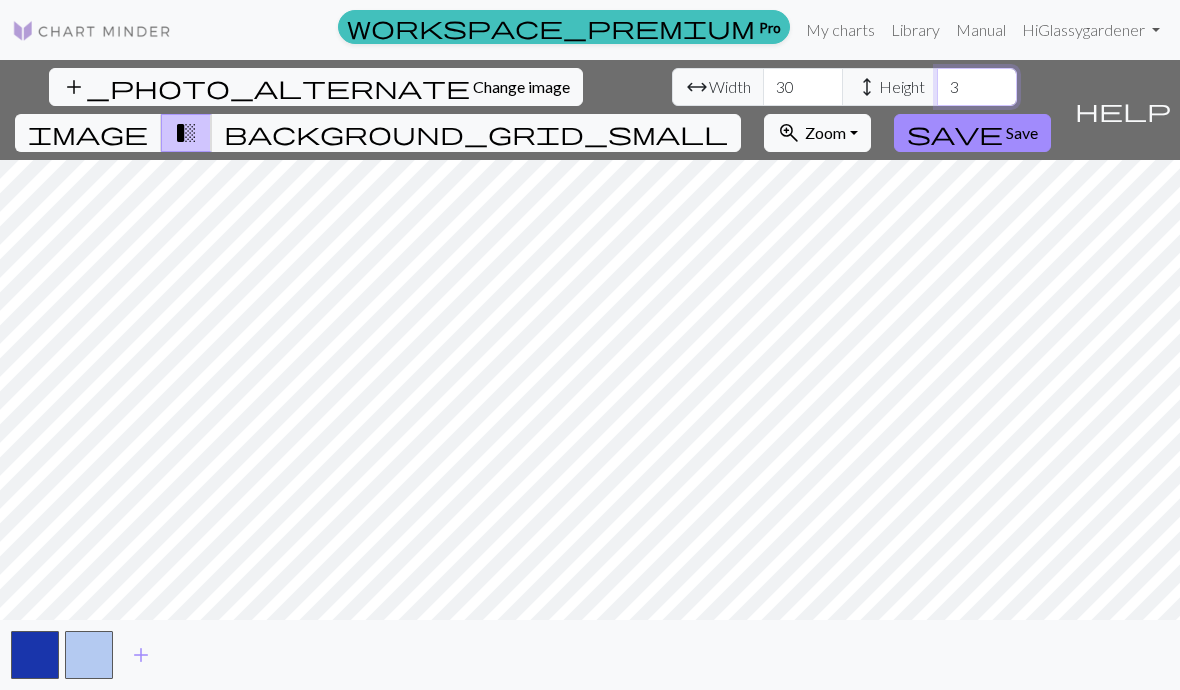 type on "35" 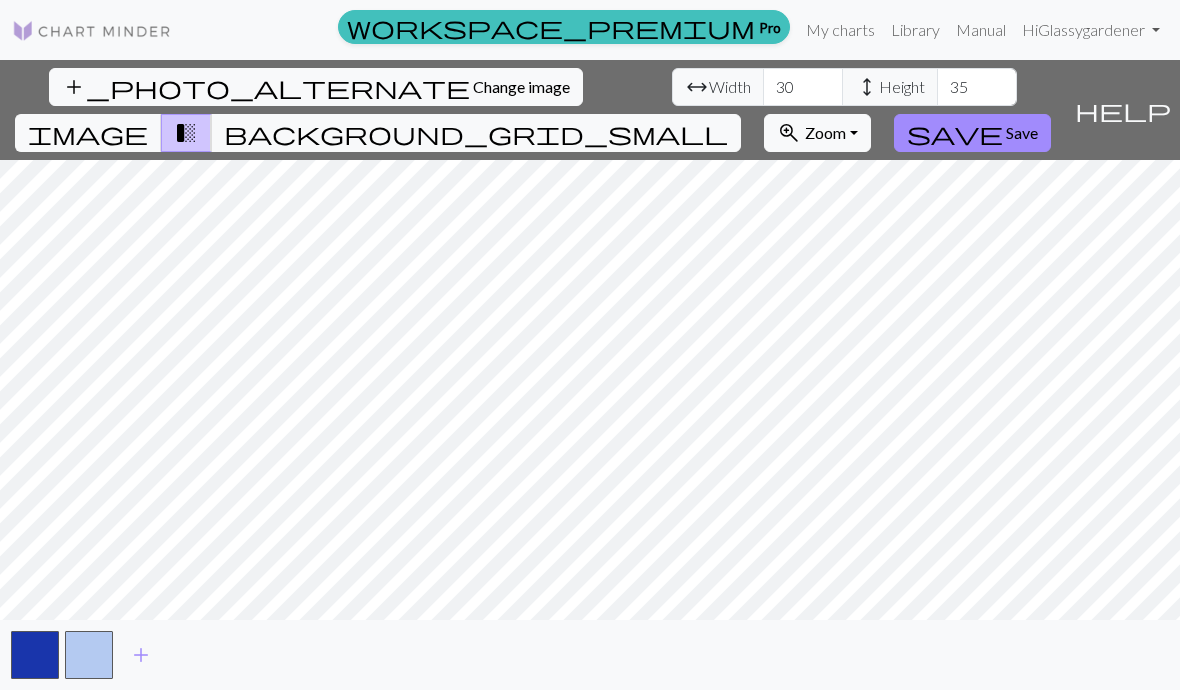 click on "Change image" at bounding box center [521, 86] 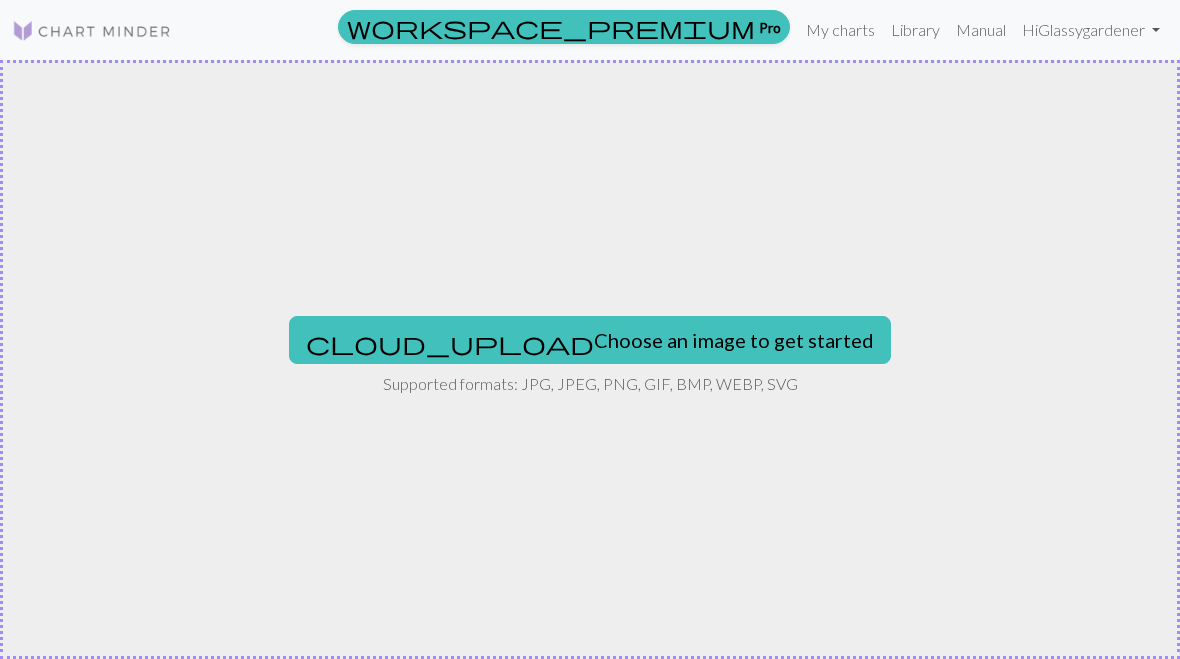 click on "cloud_upload  Choose an image to get started" at bounding box center [590, 340] 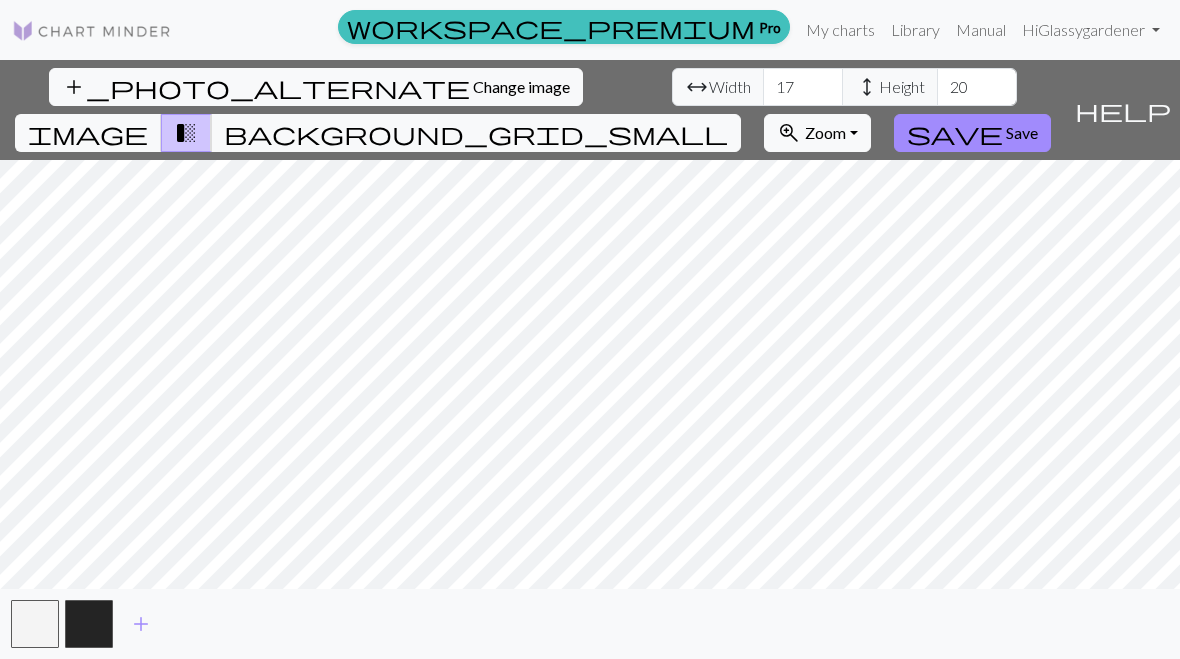 click on "Change image" at bounding box center [521, 86] 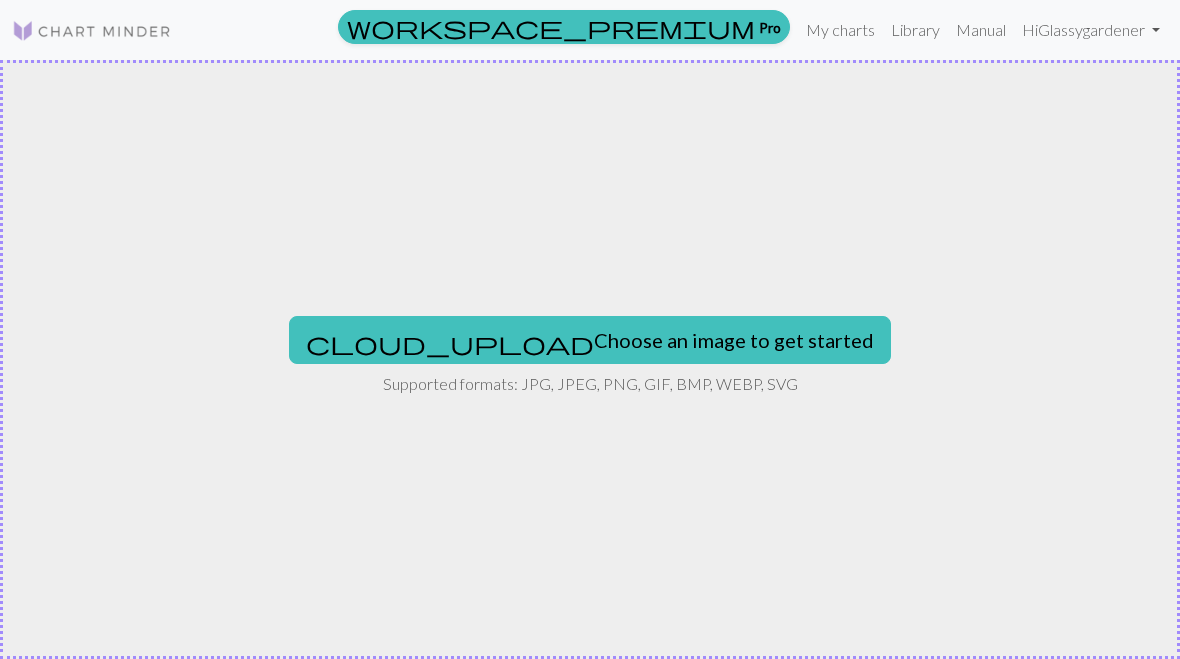 click on "cloud_upload  Choose an image to get started" at bounding box center (590, 340) 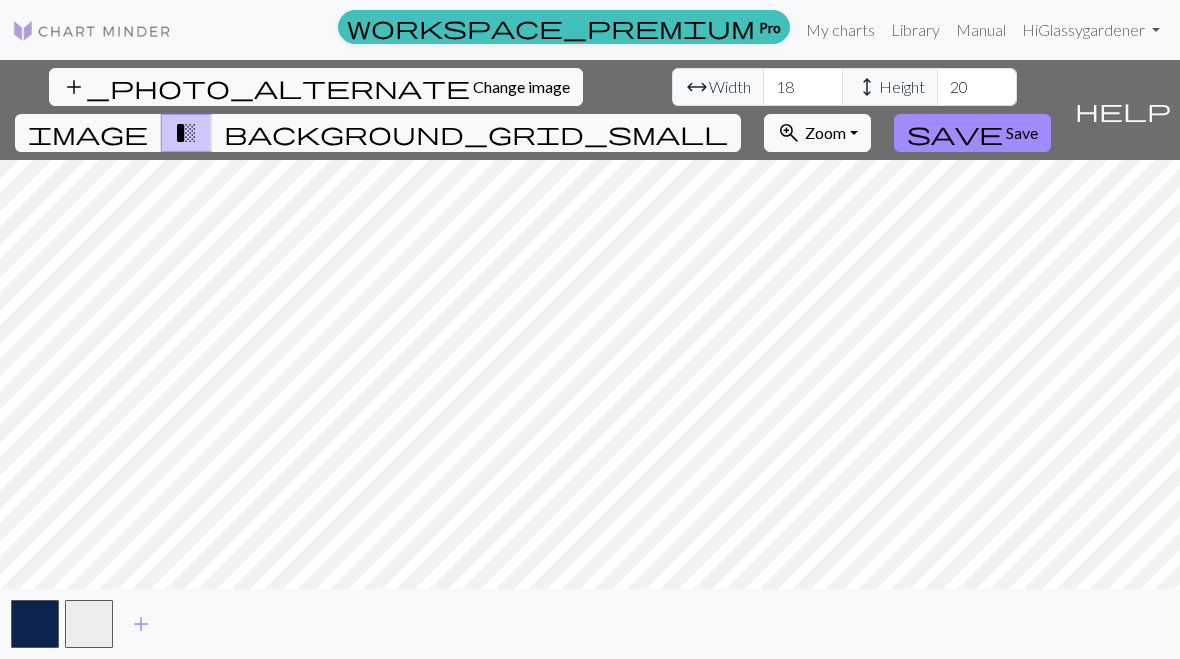 click on "Save" at bounding box center (1022, 132) 